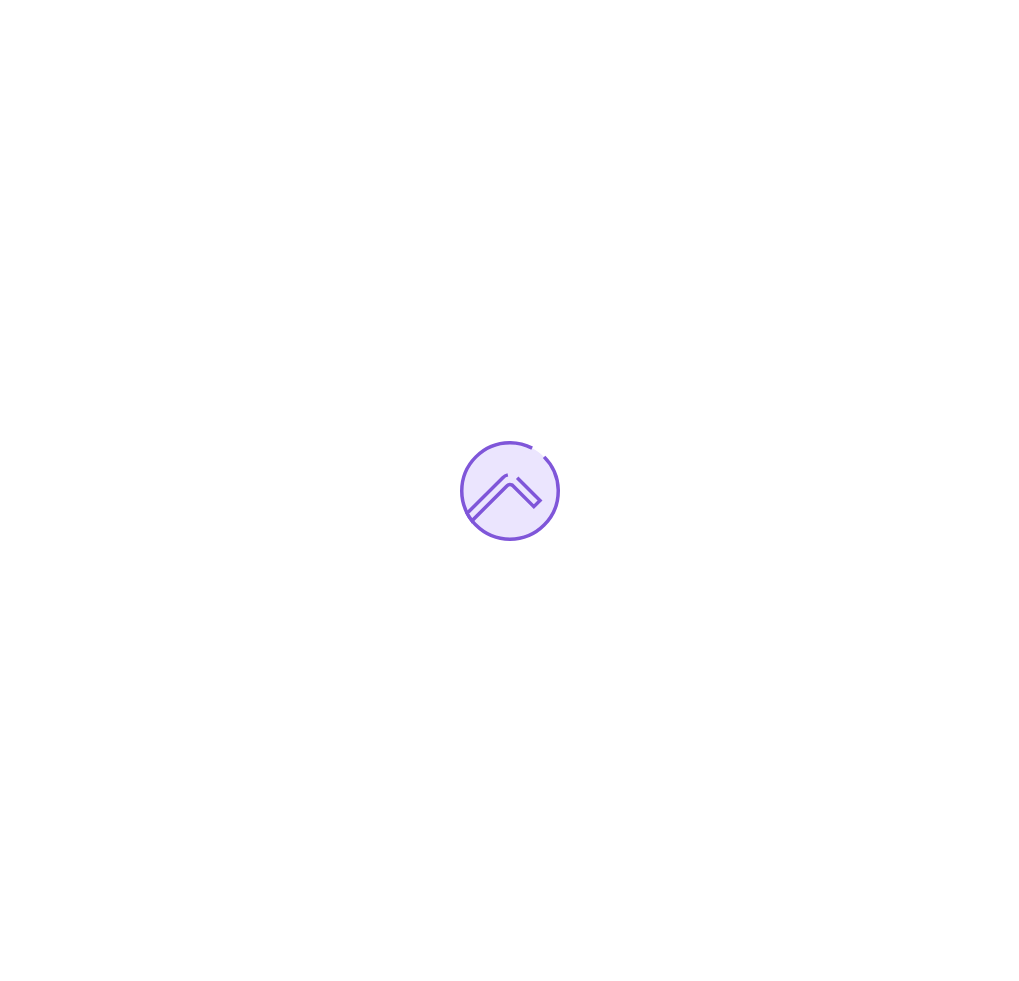 scroll, scrollTop: 0, scrollLeft: 0, axis: both 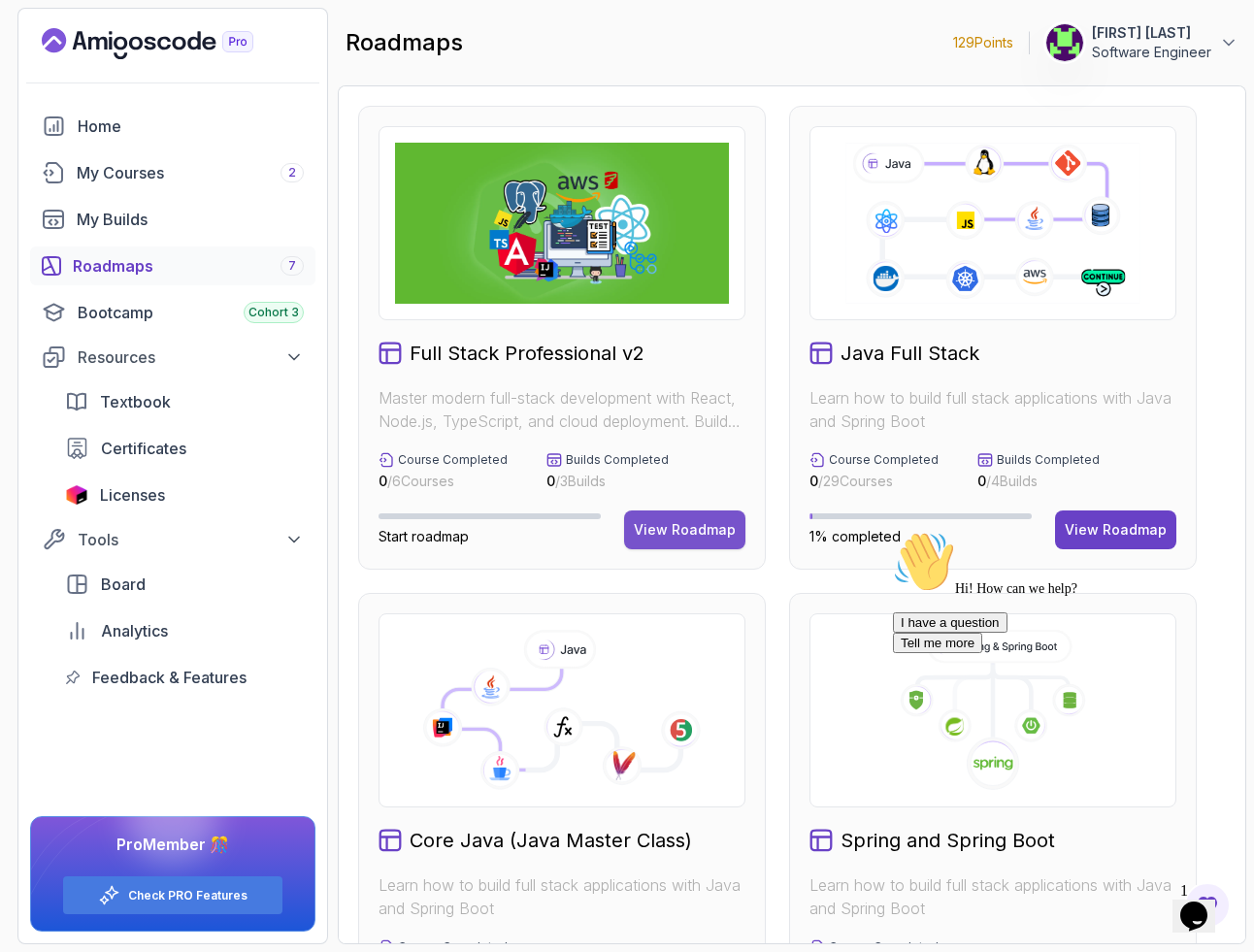 click on "View Roadmap" at bounding box center [684, 530] 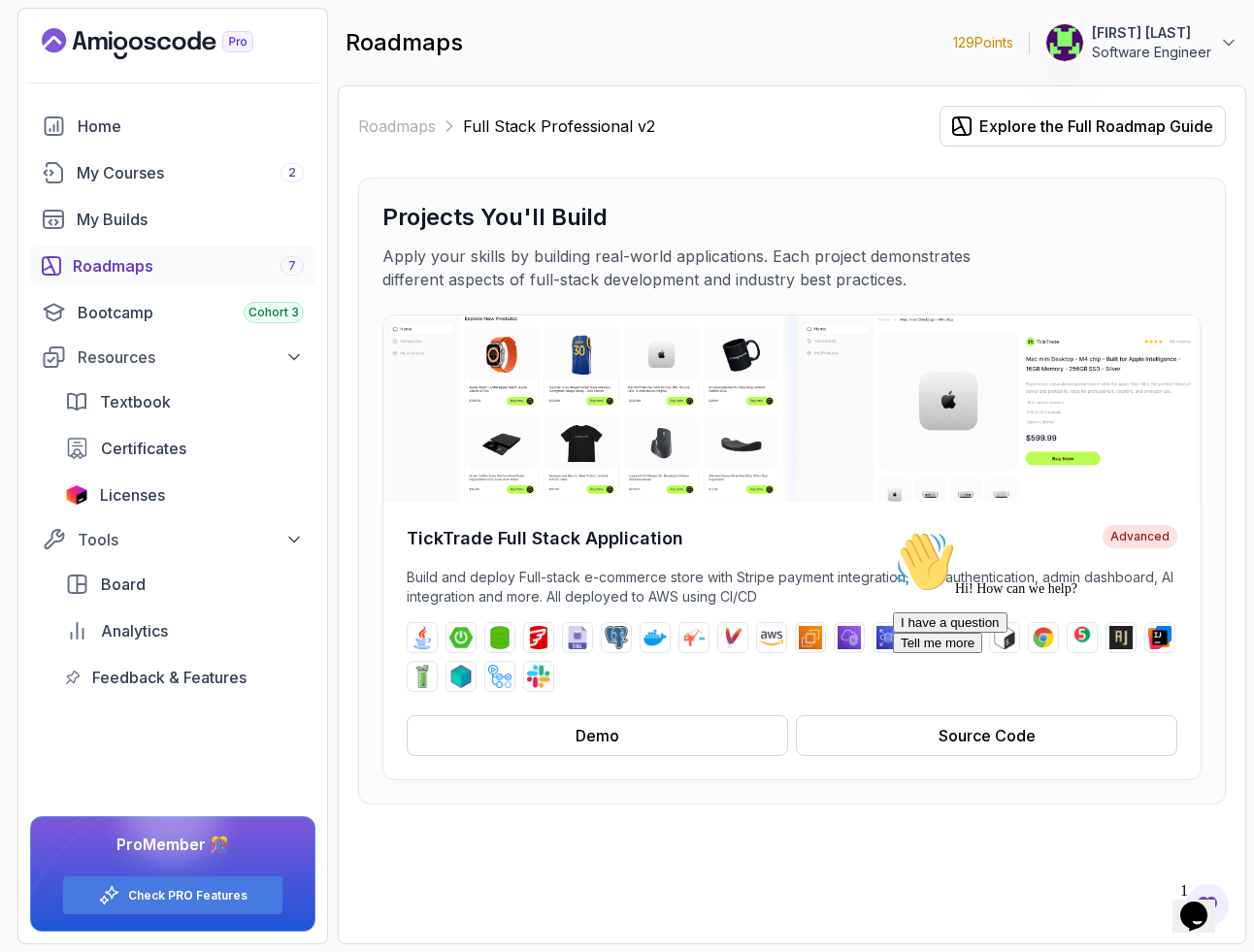 click on "Roadmaps 7" at bounding box center [188, 266] 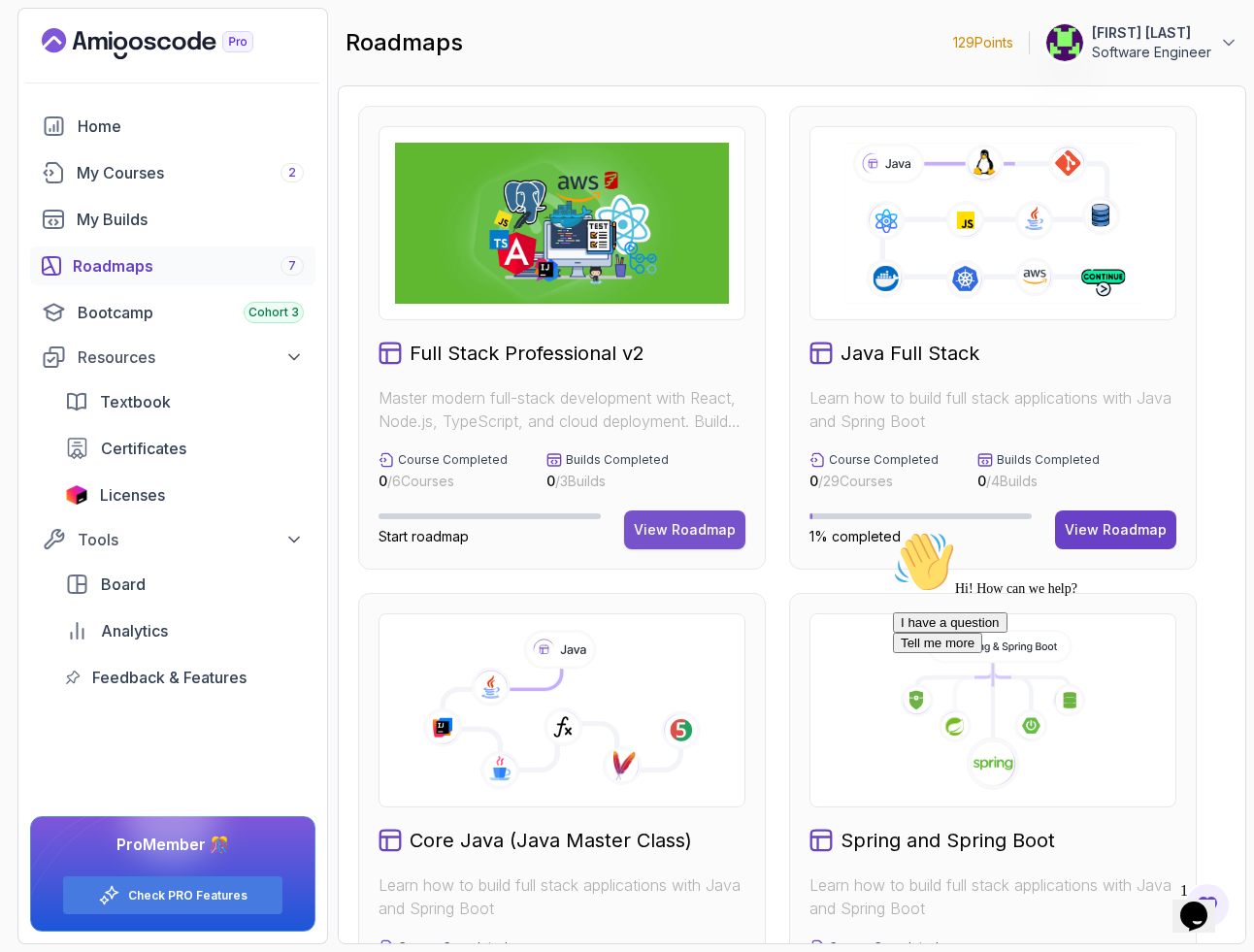 click on "View Roadmap" at bounding box center (684, 530) 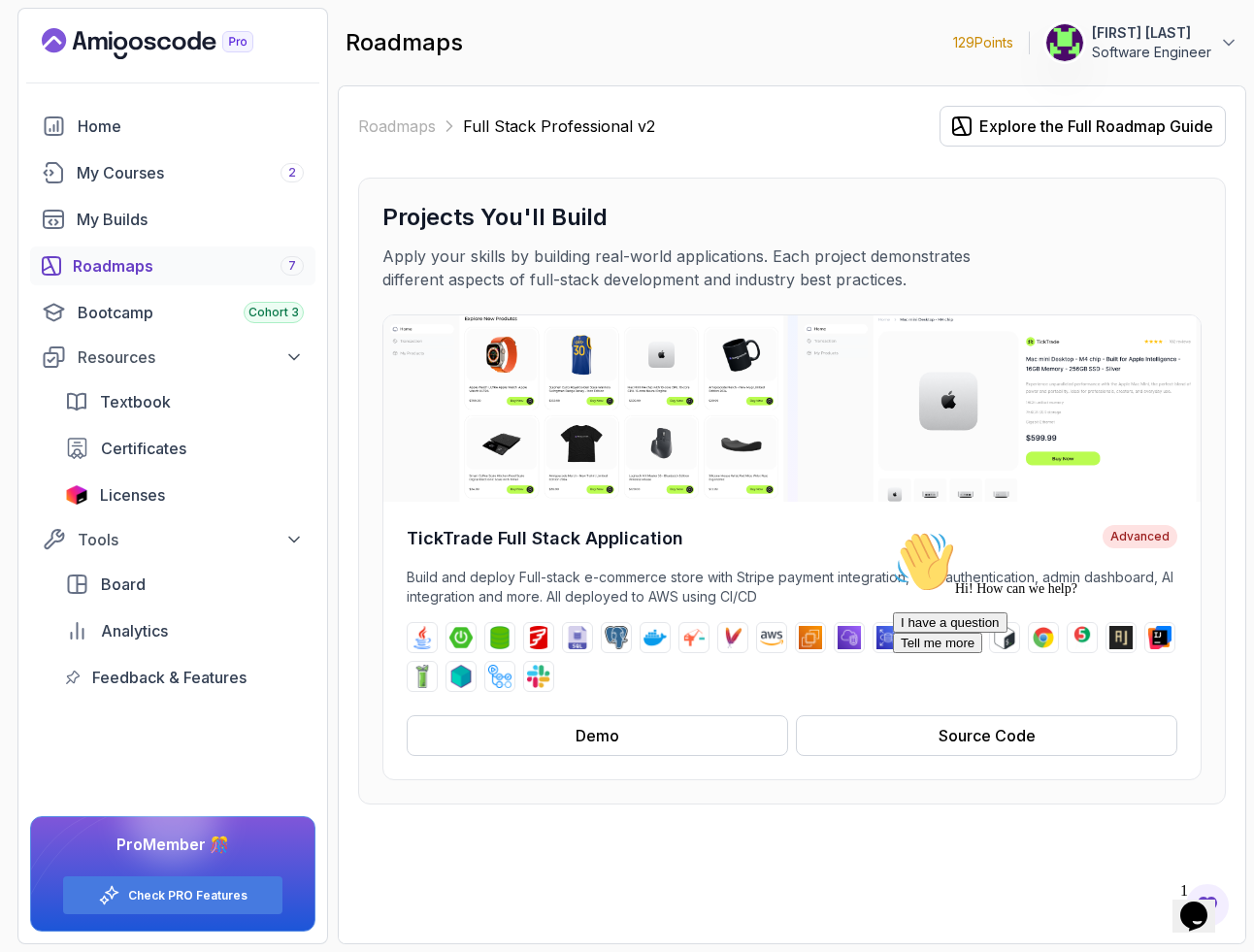click at bounding box center [893, 531] 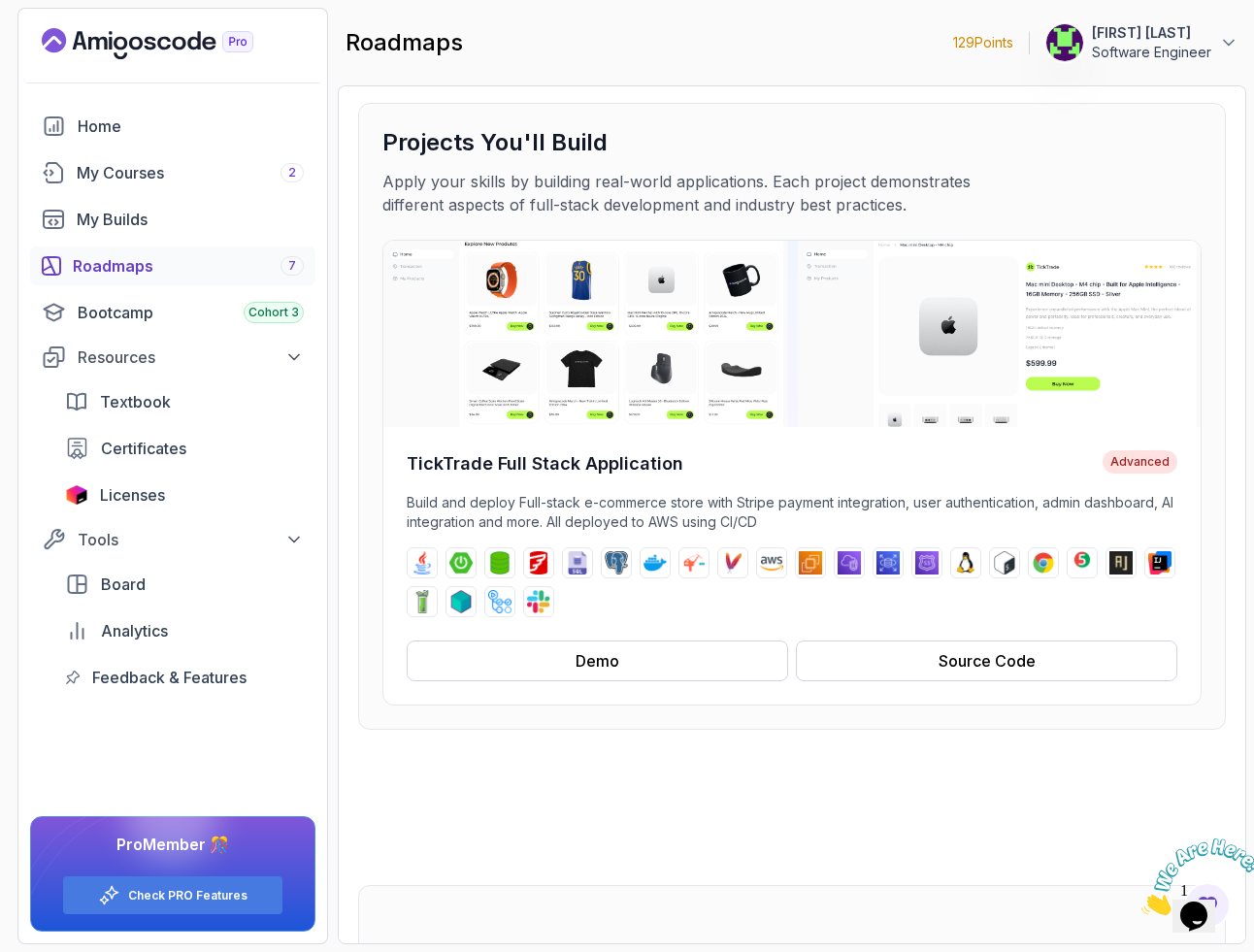 scroll, scrollTop: 0, scrollLeft: 0, axis: both 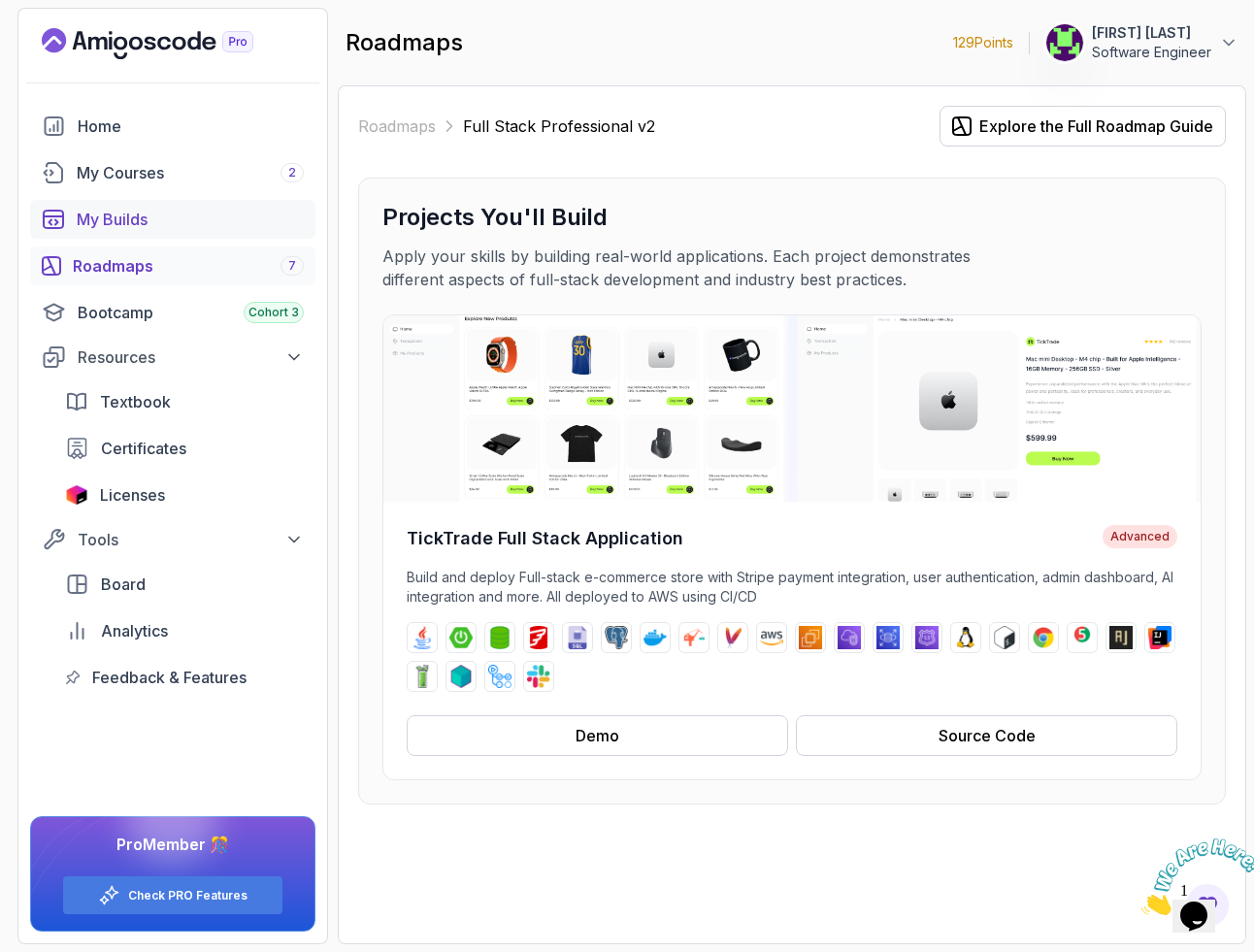 click on "My Builds" at bounding box center (190, 219) 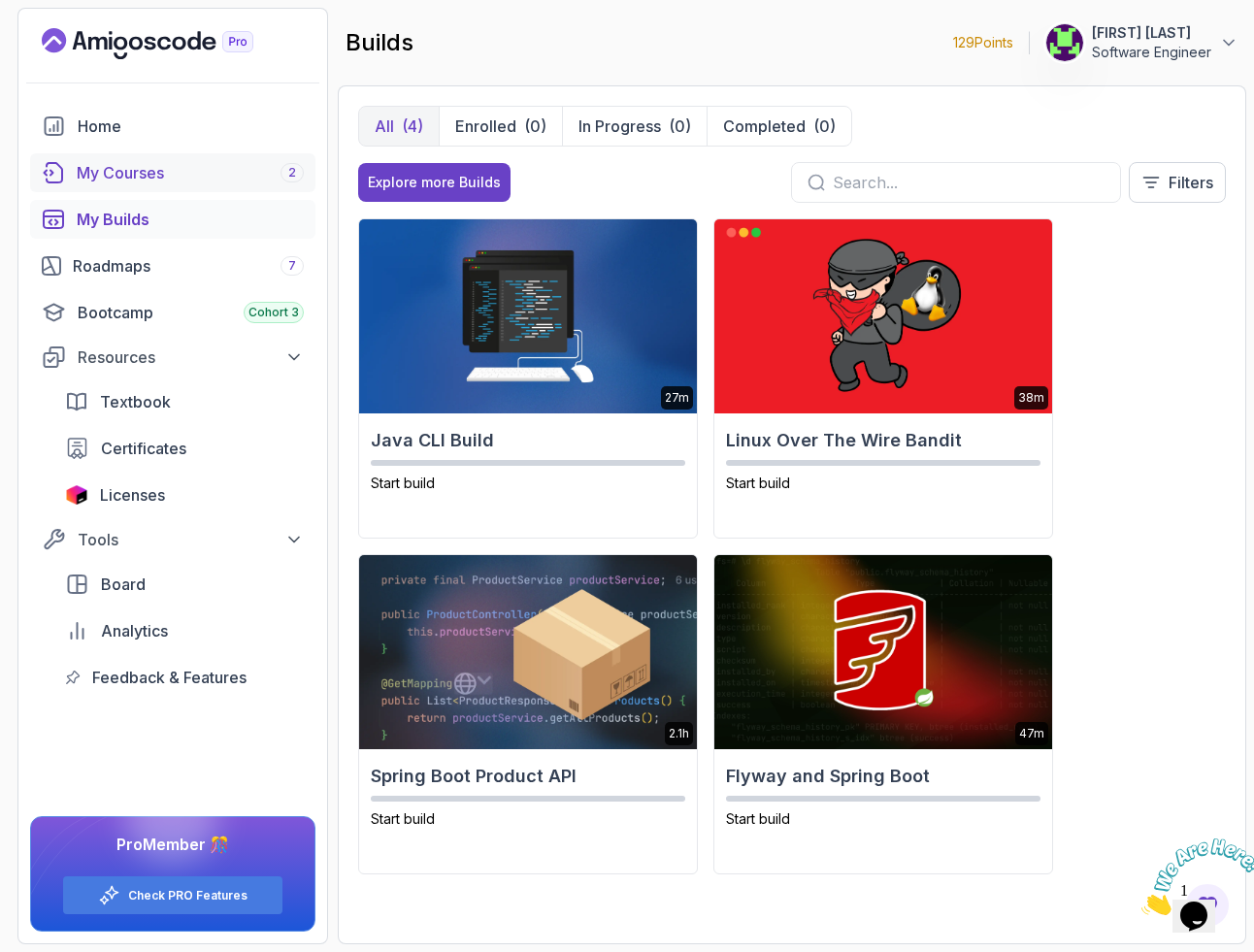click on "My Courses 2" at bounding box center [190, 173] 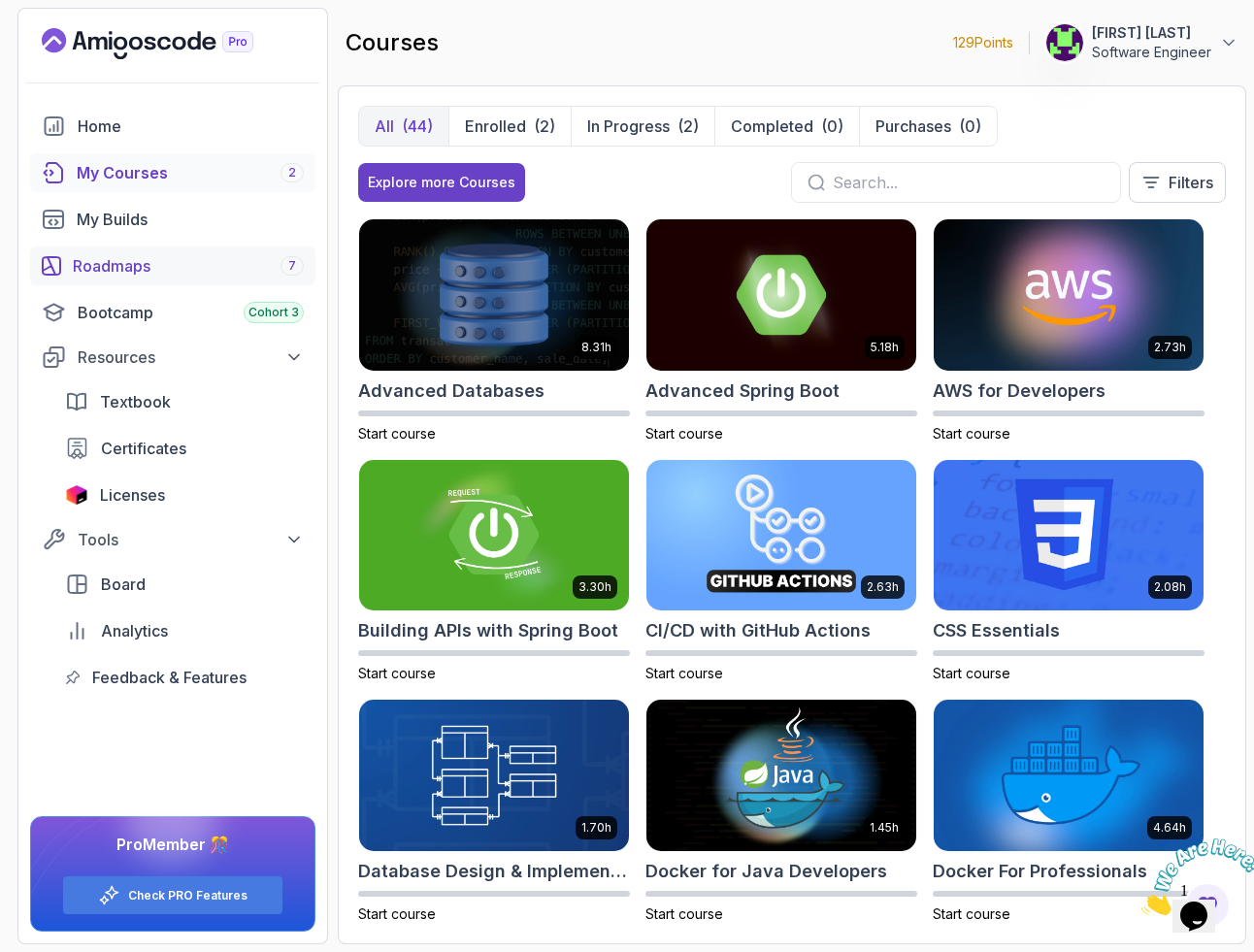 click on "Roadmaps 7" at bounding box center (188, 266) 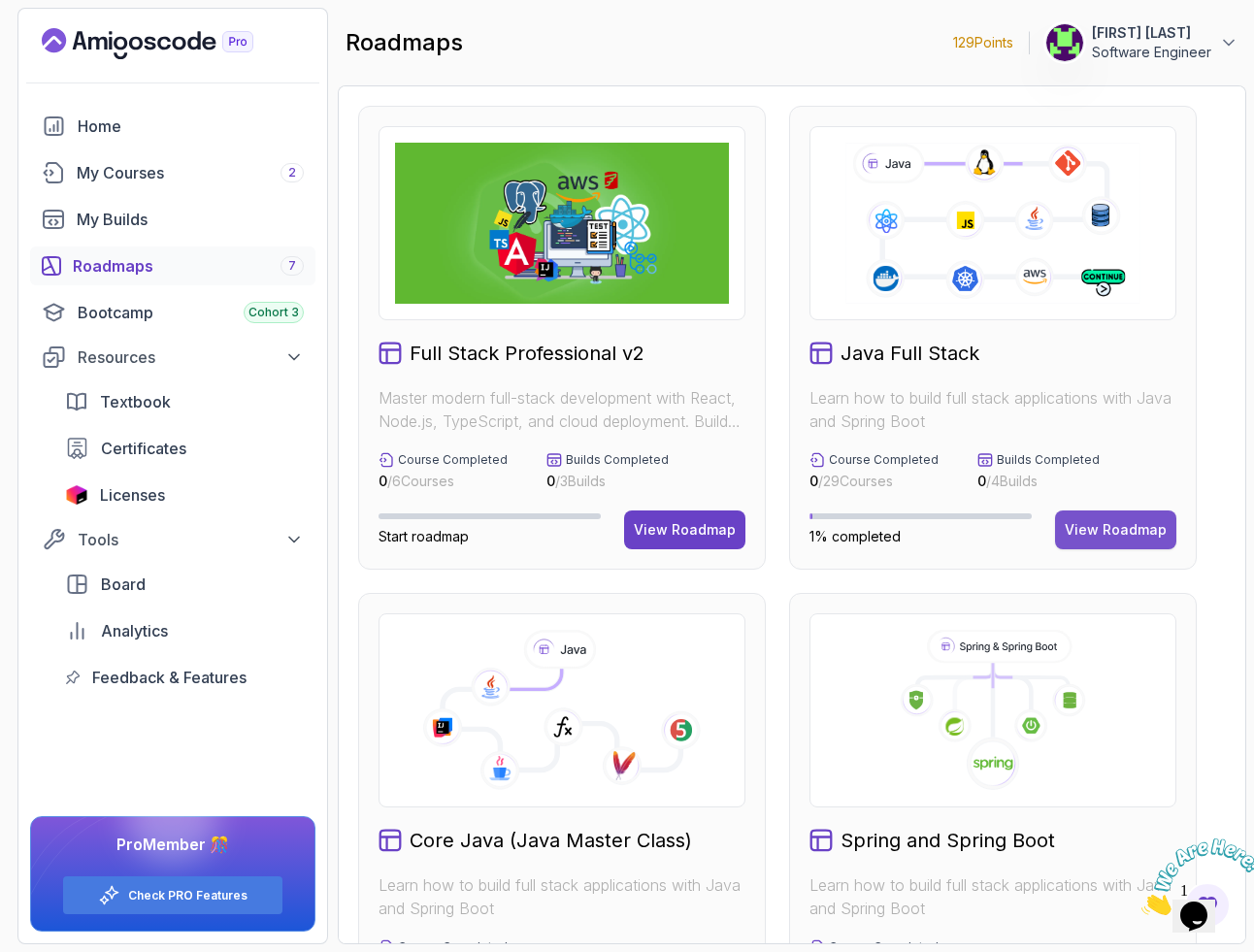 click on "View Roadmap" at bounding box center (1115, 530) 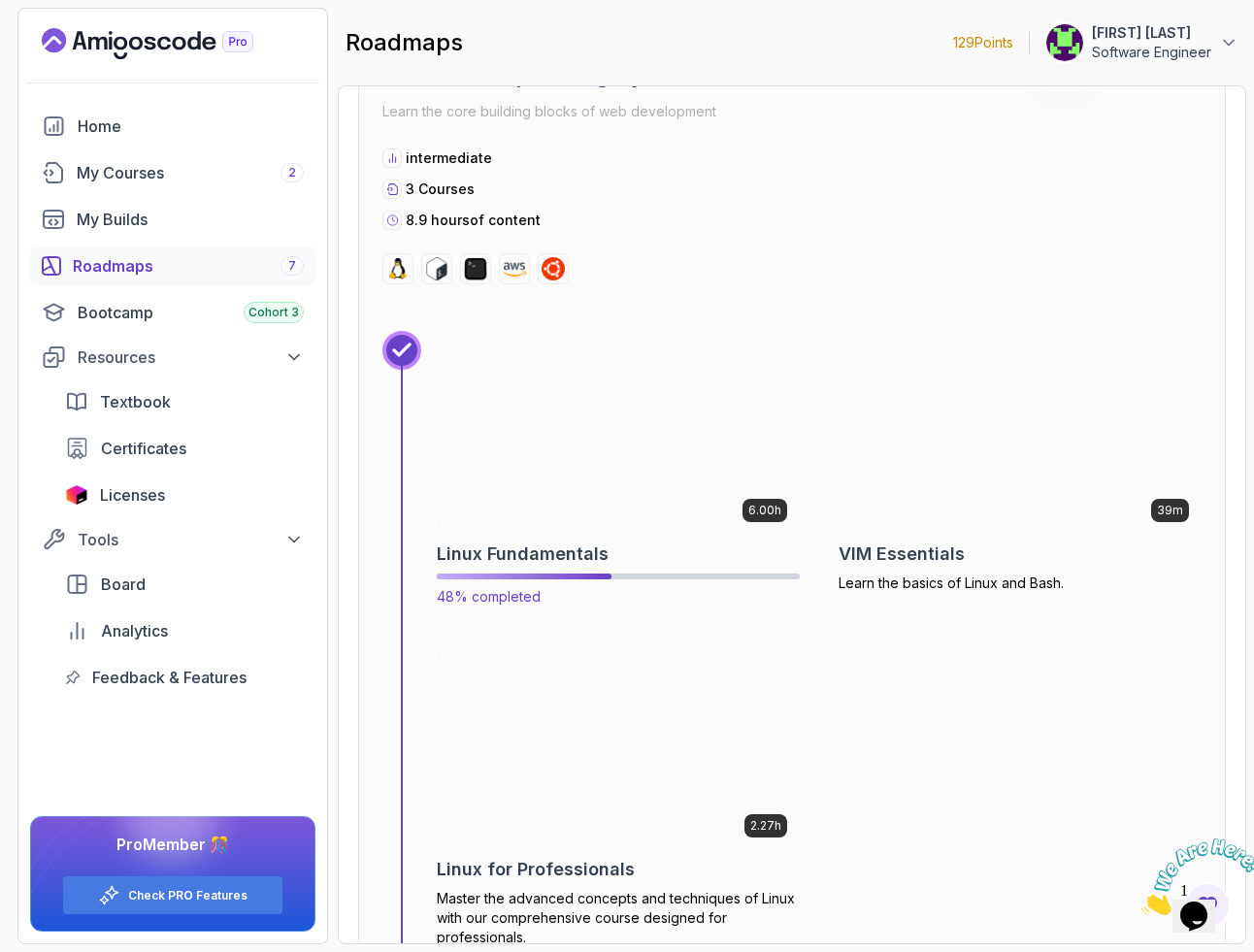 scroll, scrollTop: 696, scrollLeft: 0, axis: vertical 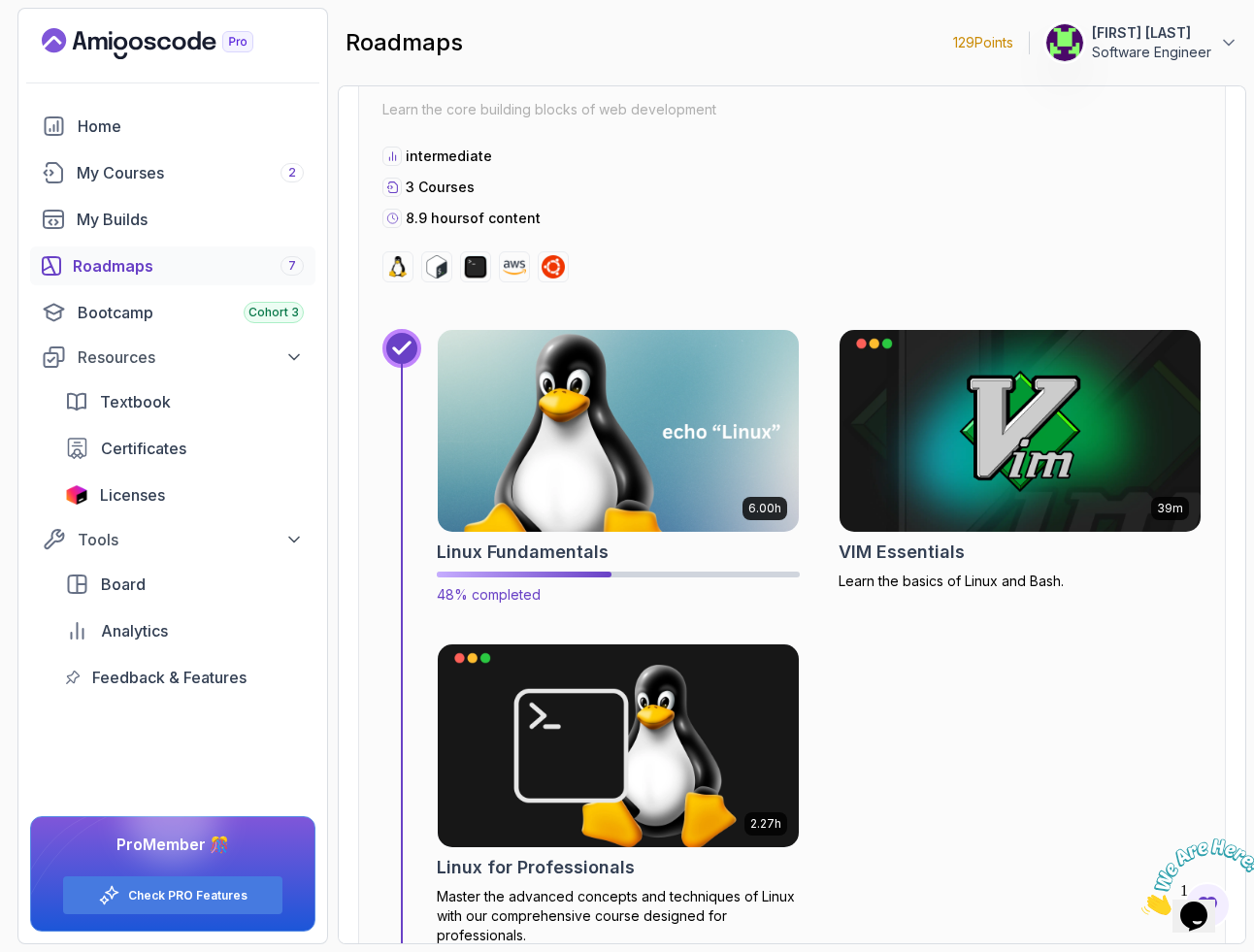 click at bounding box center [618, 431] 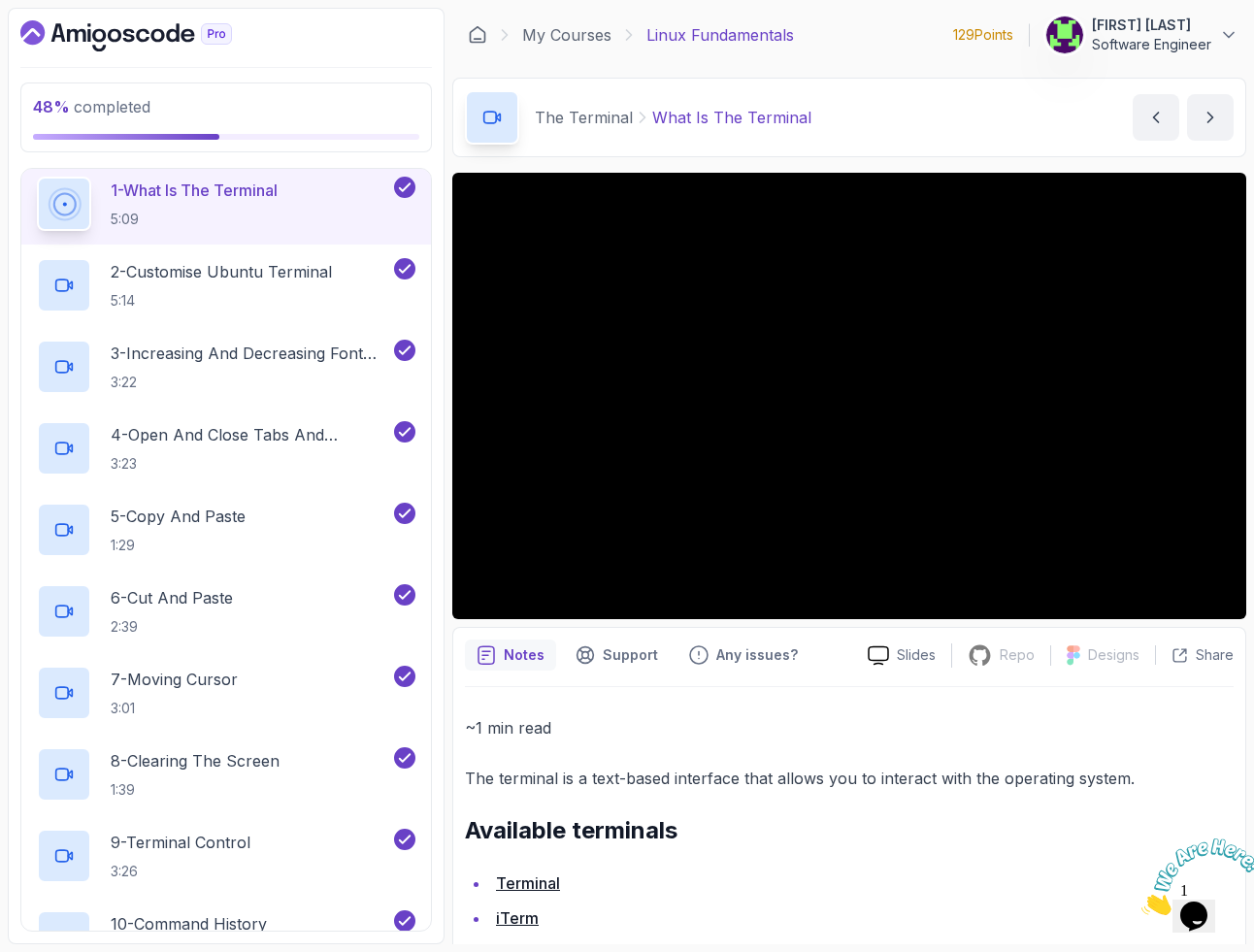 scroll, scrollTop: 363, scrollLeft: 0, axis: vertical 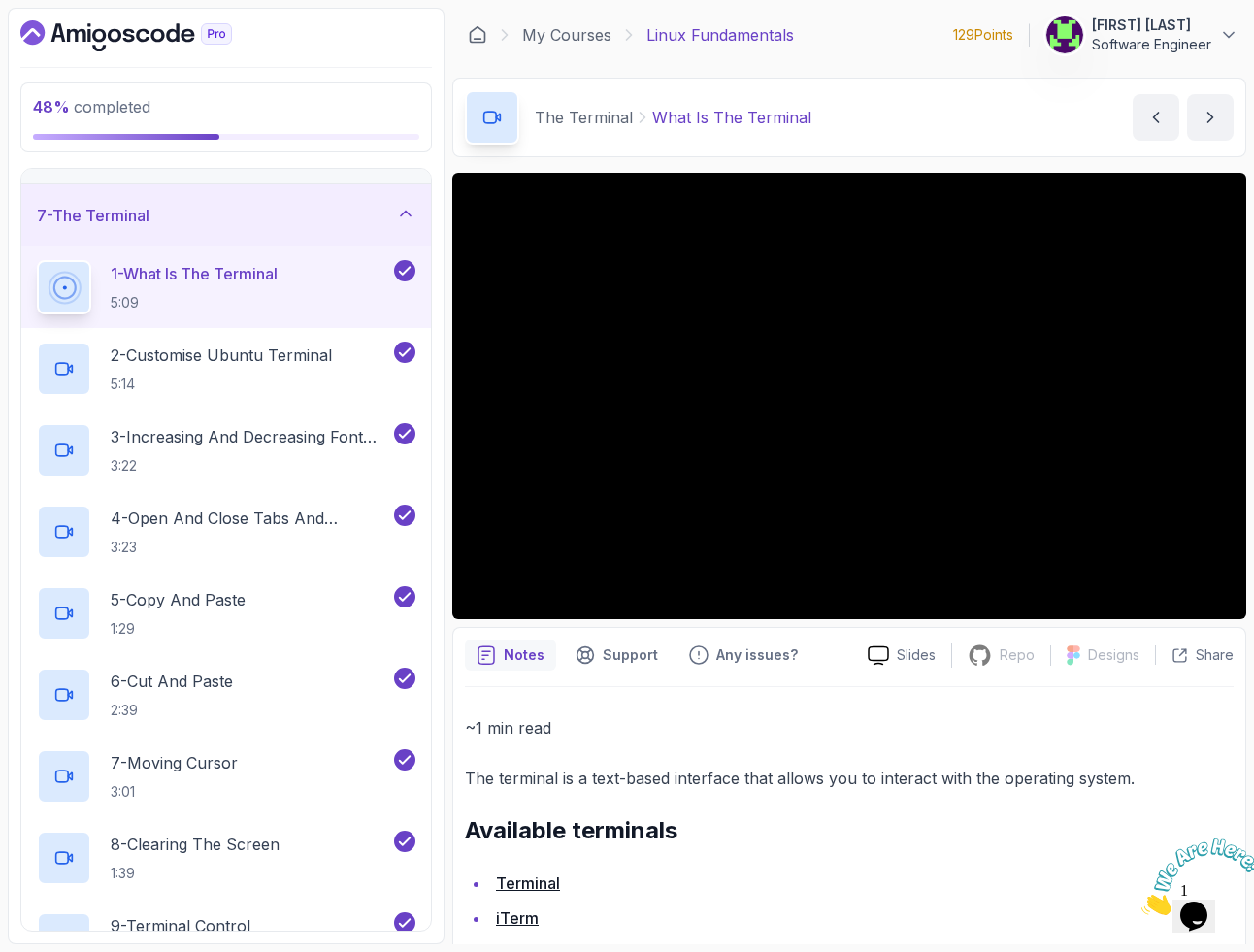 click 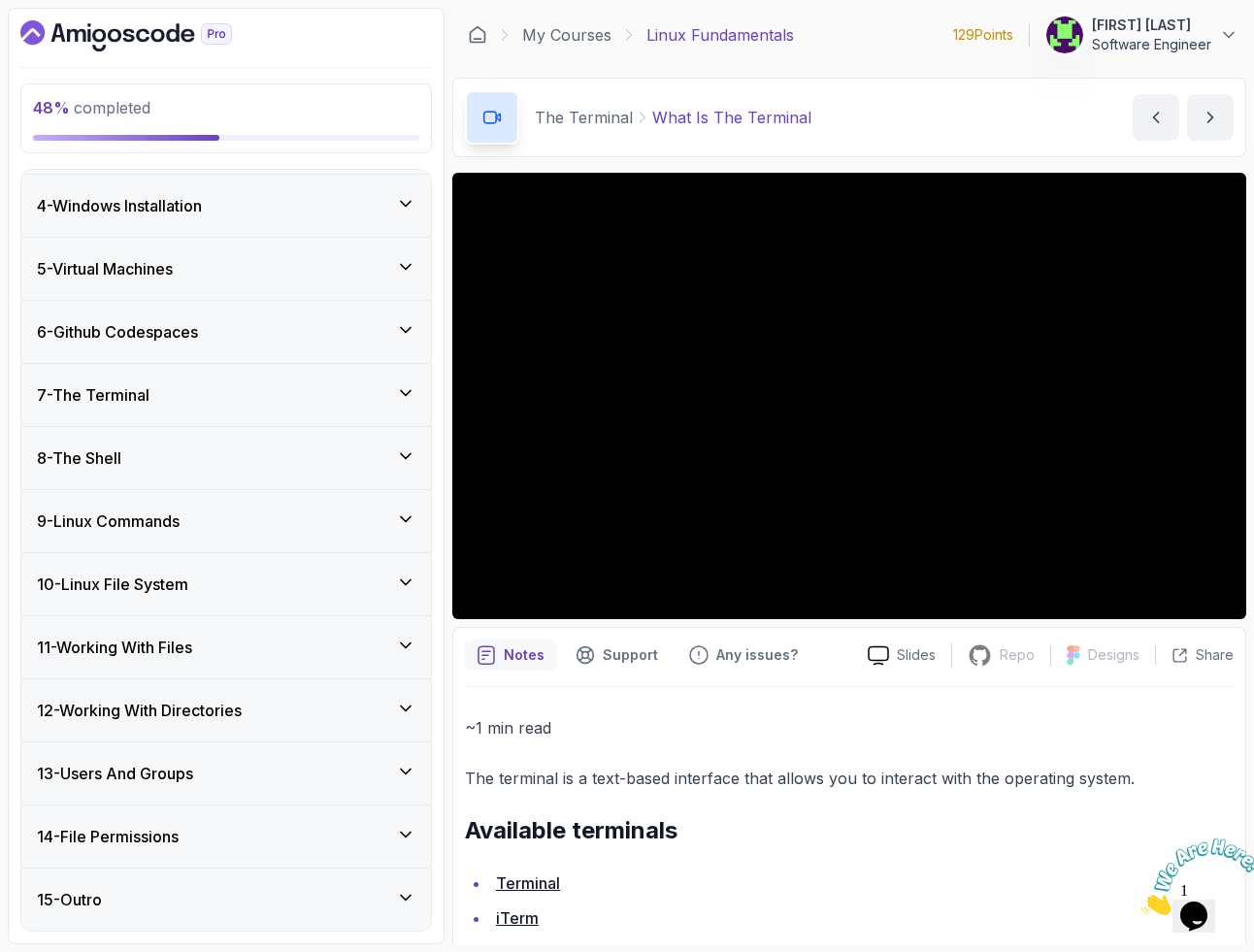scroll, scrollTop: 184, scrollLeft: 0, axis: vertical 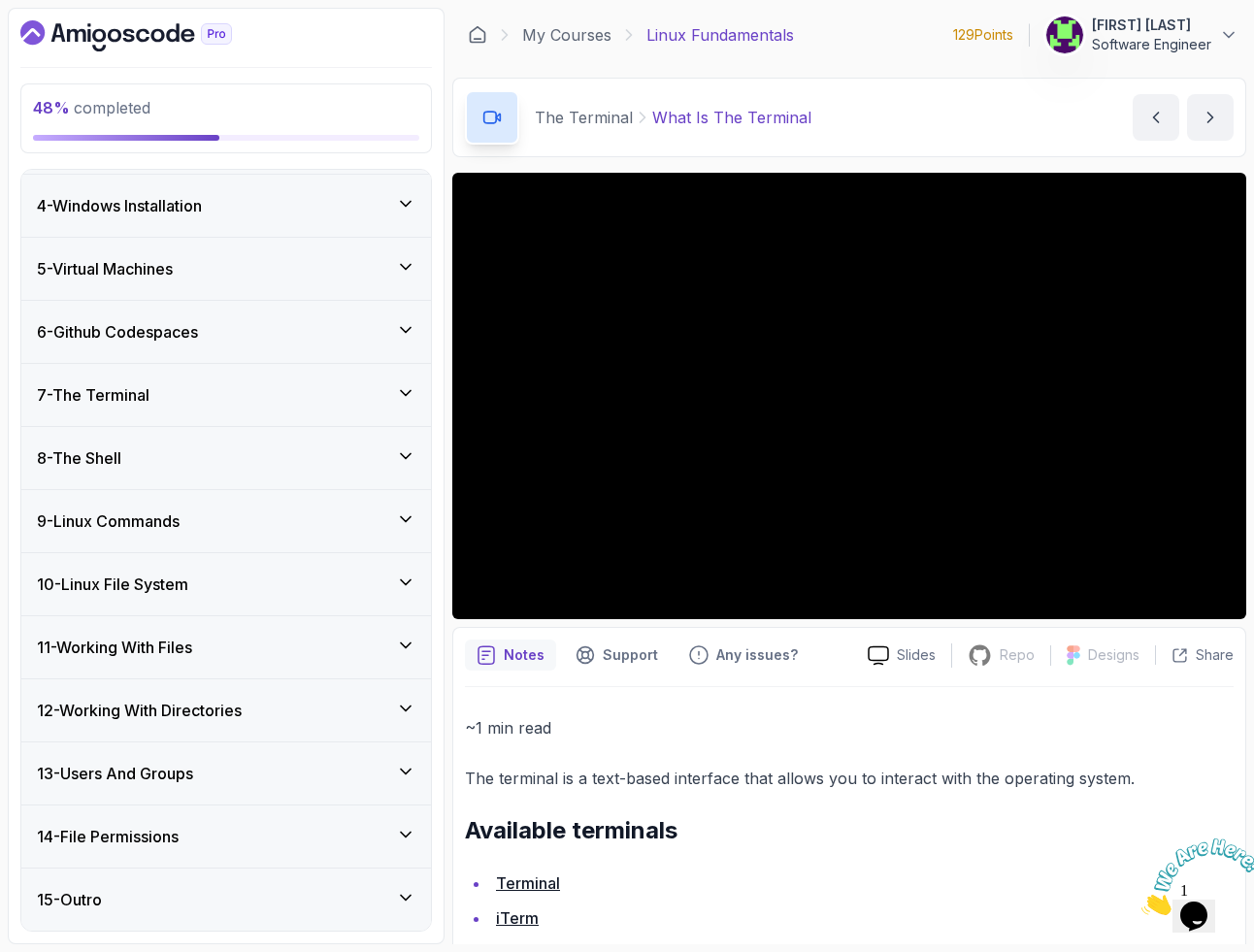 click on "8  -  The Shell" at bounding box center [226, 458] 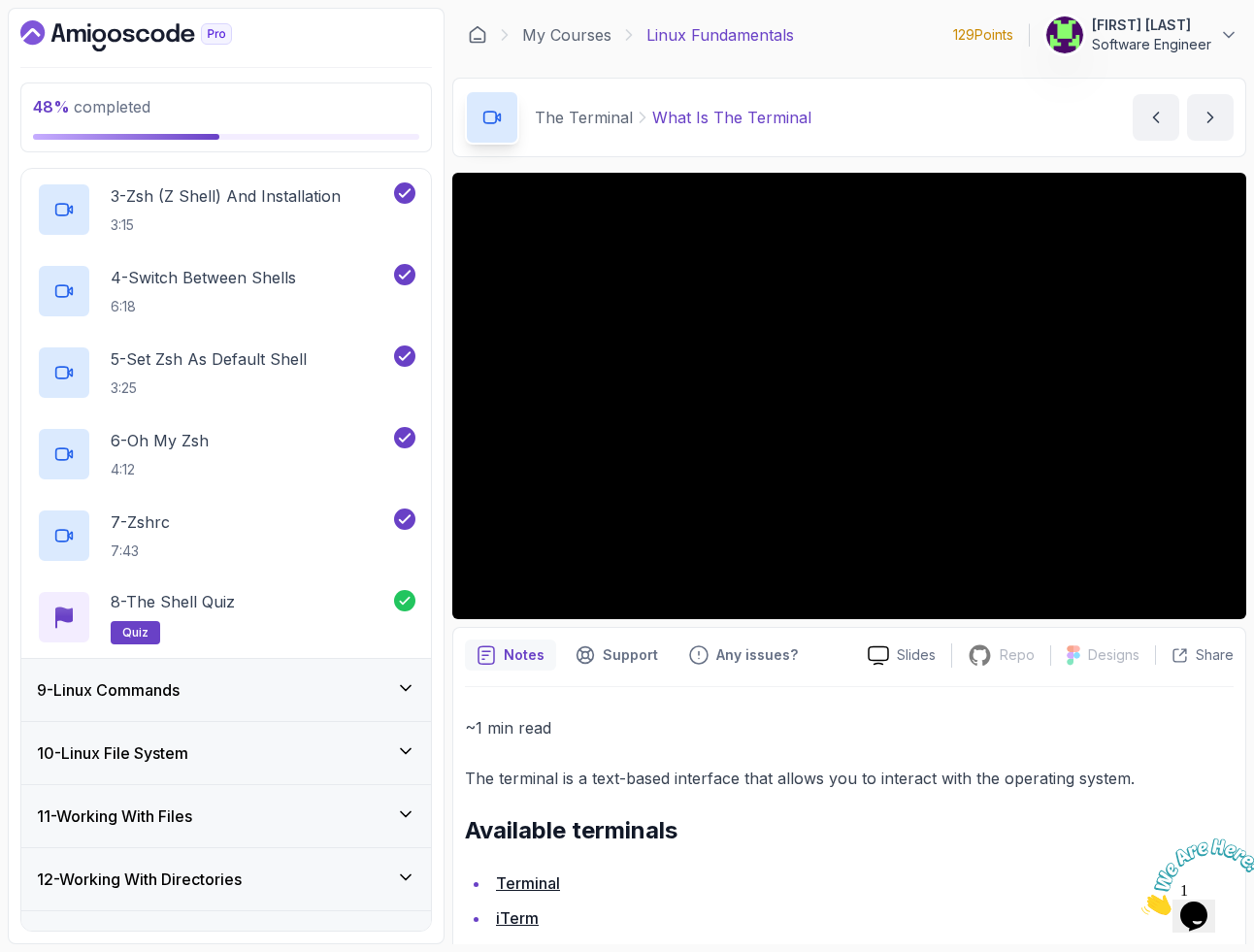 click on "9  -  Linux Commands" at bounding box center (226, 690) 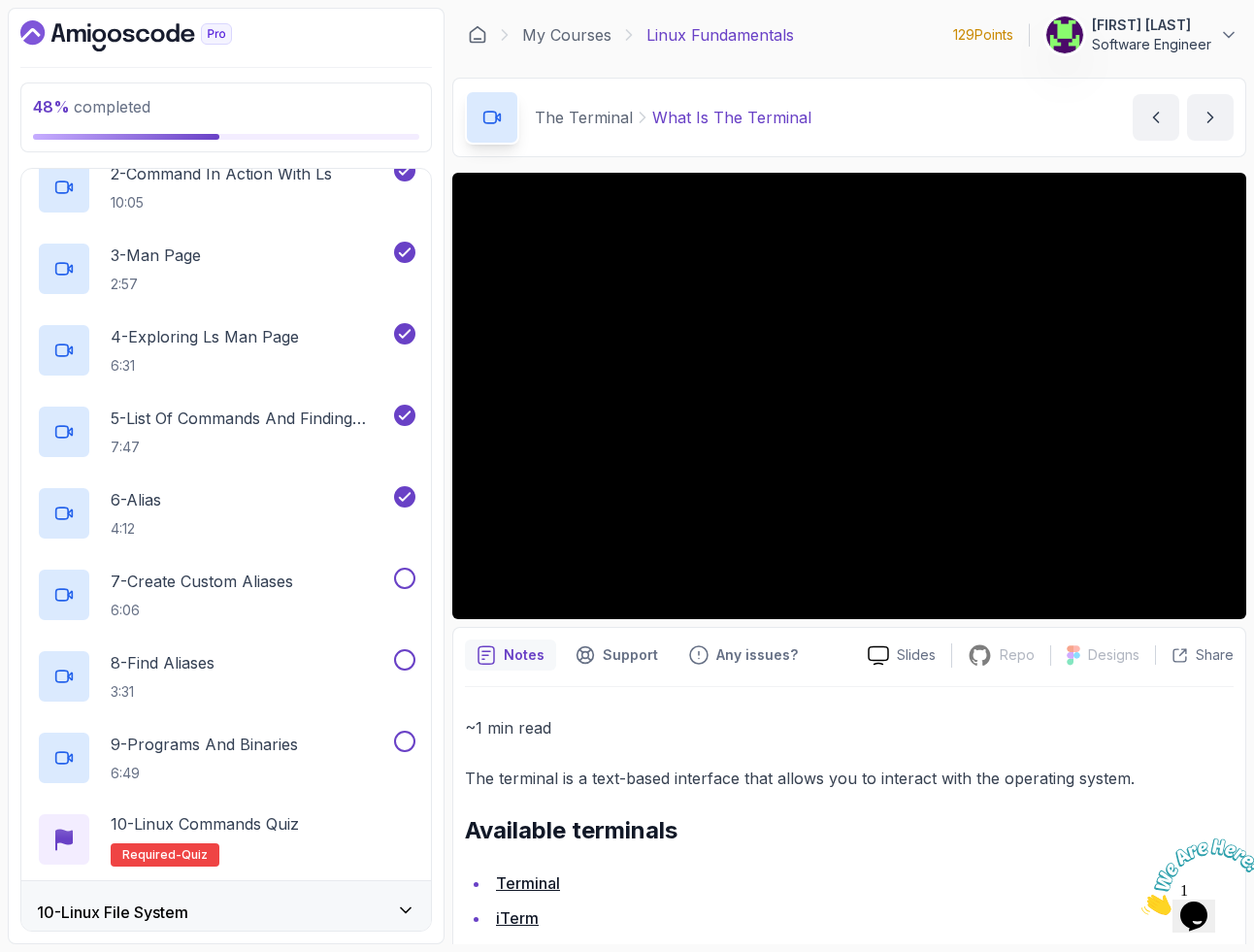scroll, scrollTop: 741, scrollLeft: 0, axis: vertical 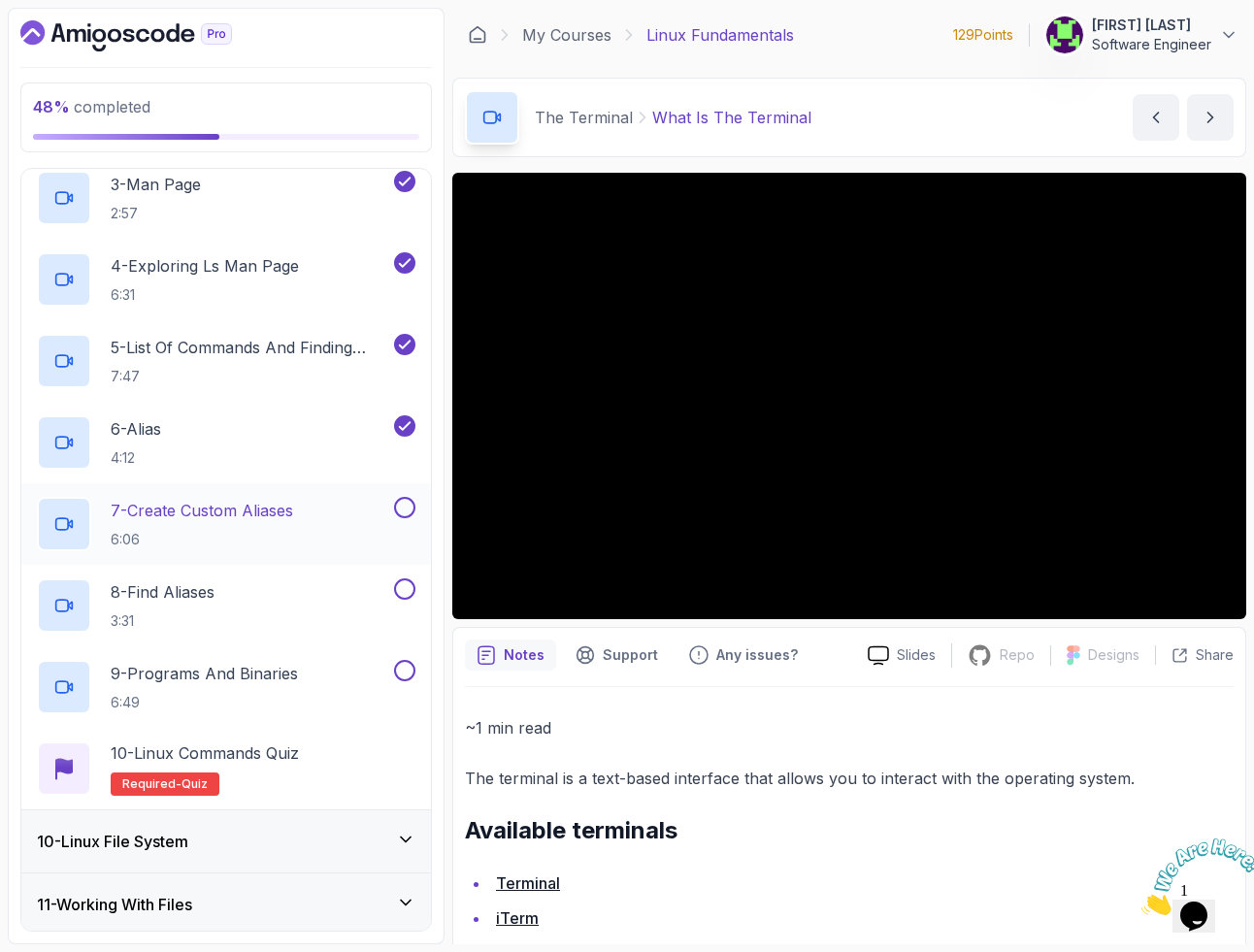 click on "[NUMBER] - Create Custom Aliases" at bounding box center (202, 510) 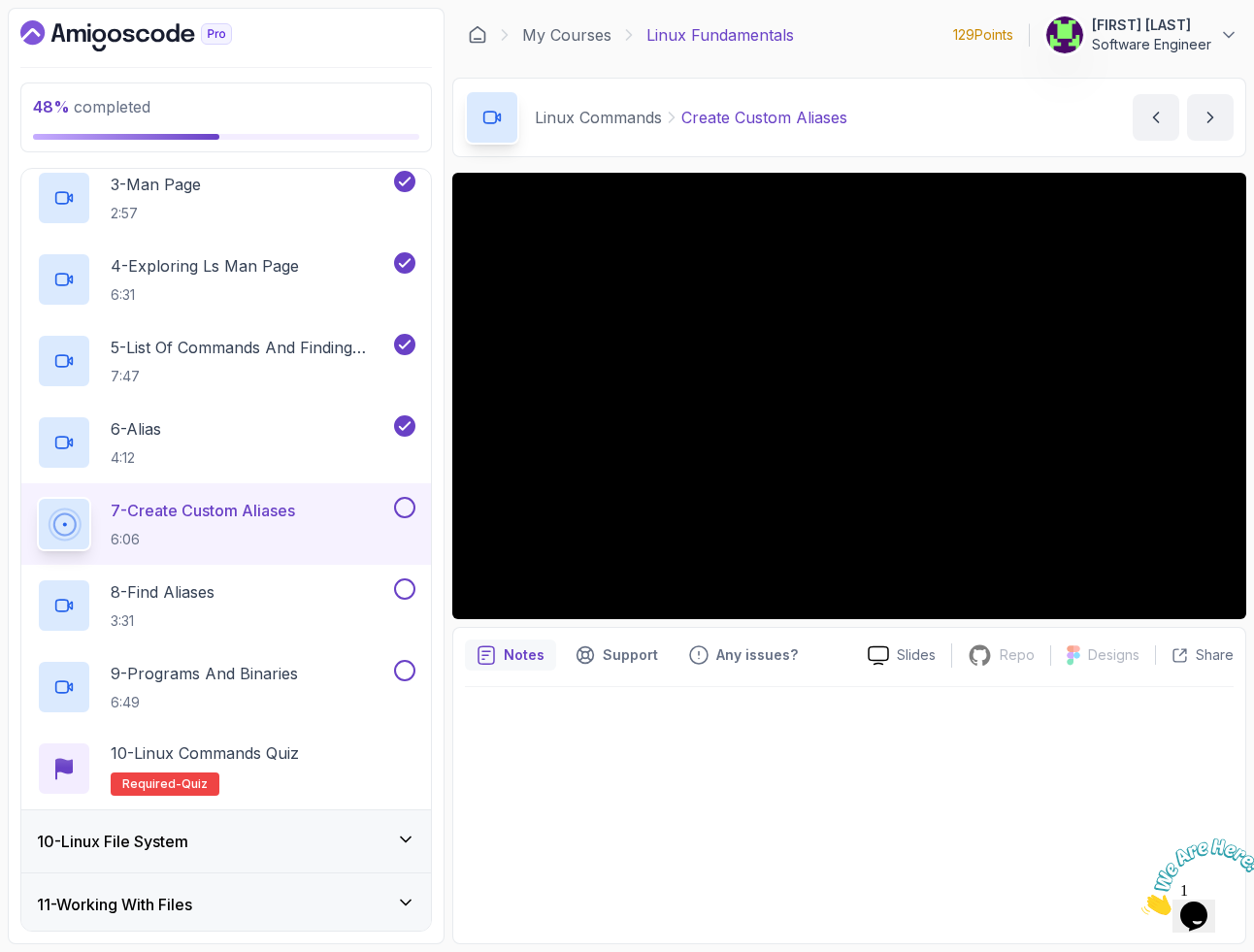 click at bounding box center [849, 809] 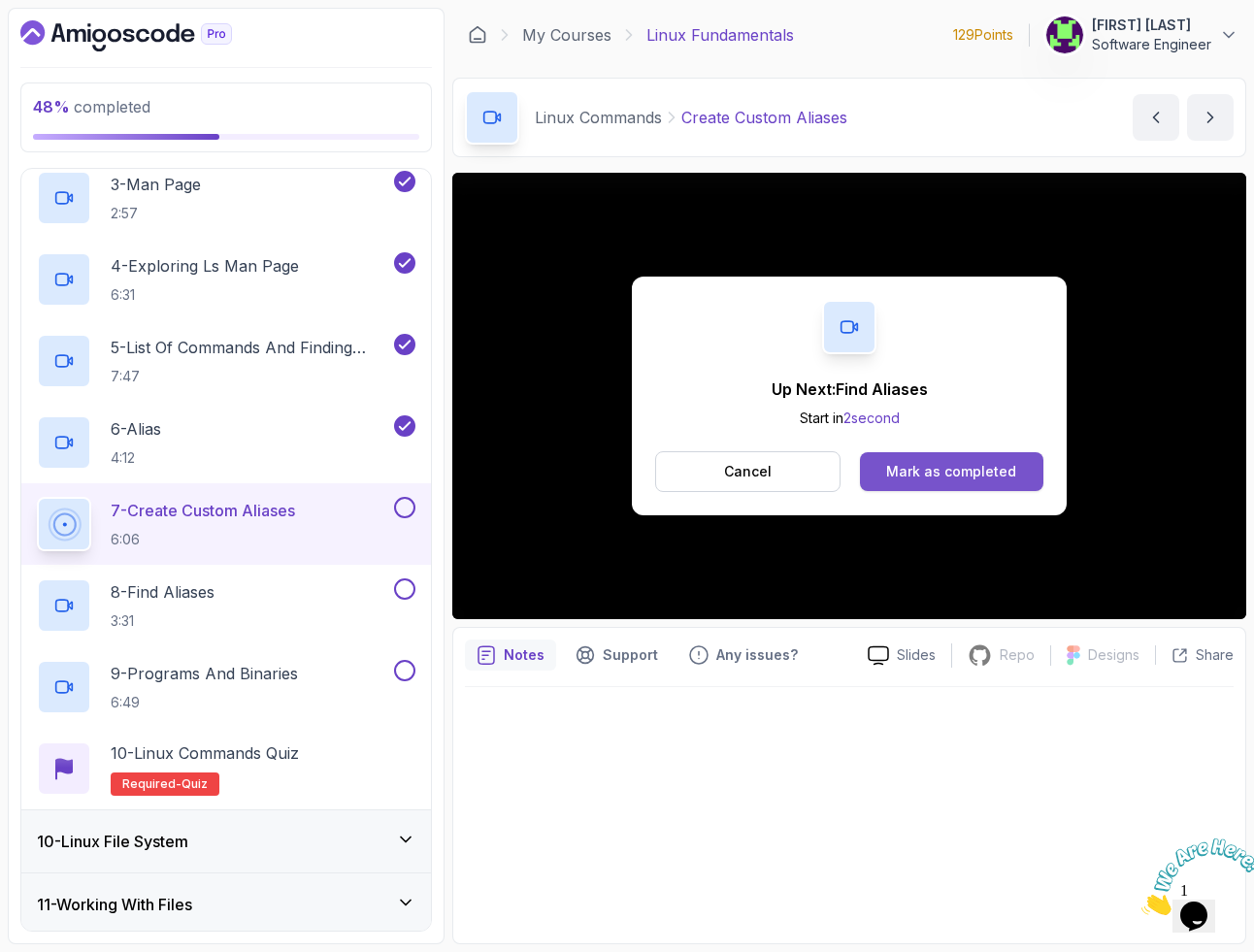 click on "Mark as completed" at bounding box center [951, 472] 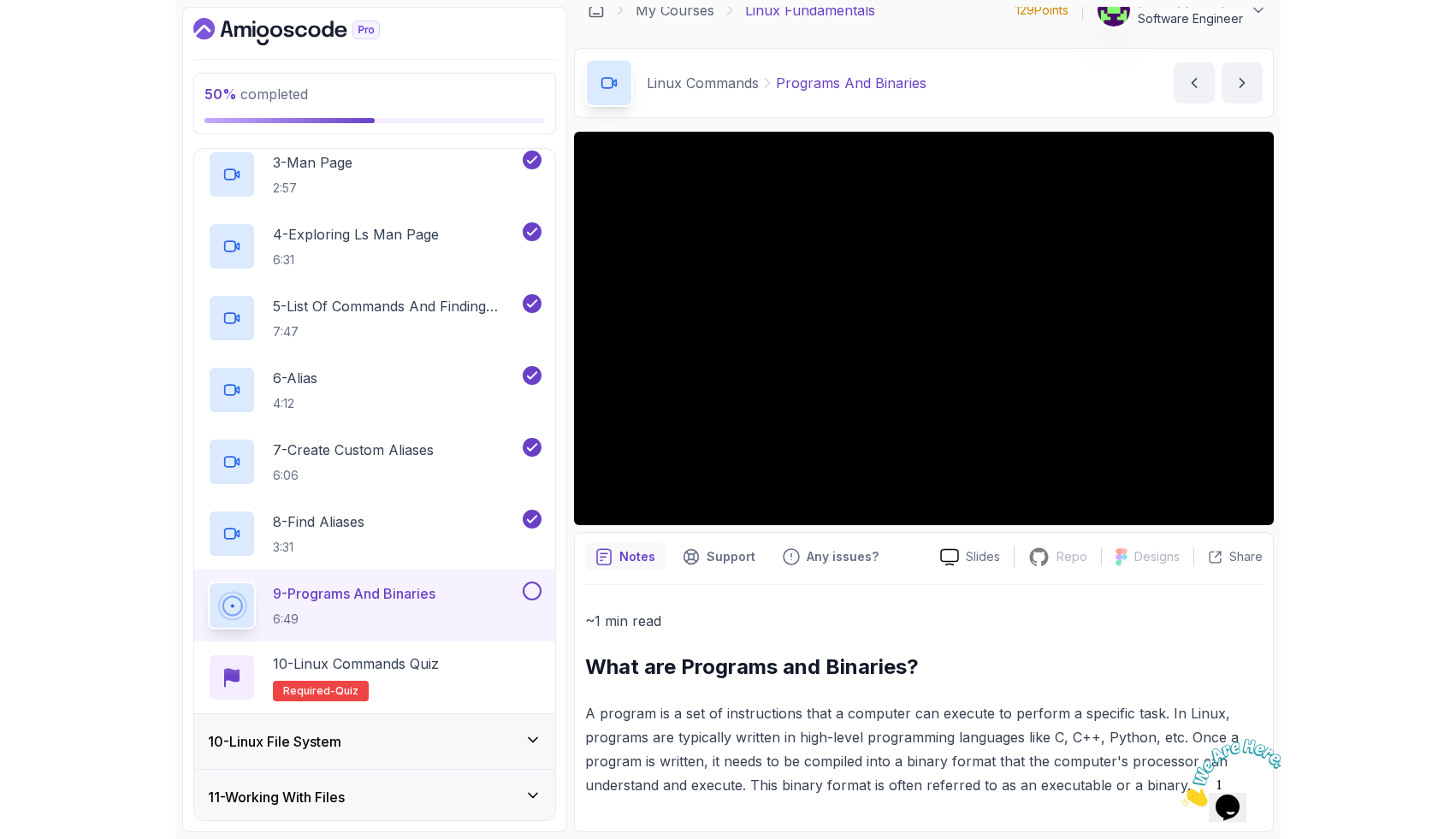 scroll, scrollTop: 0, scrollLeft: 0, axis: both 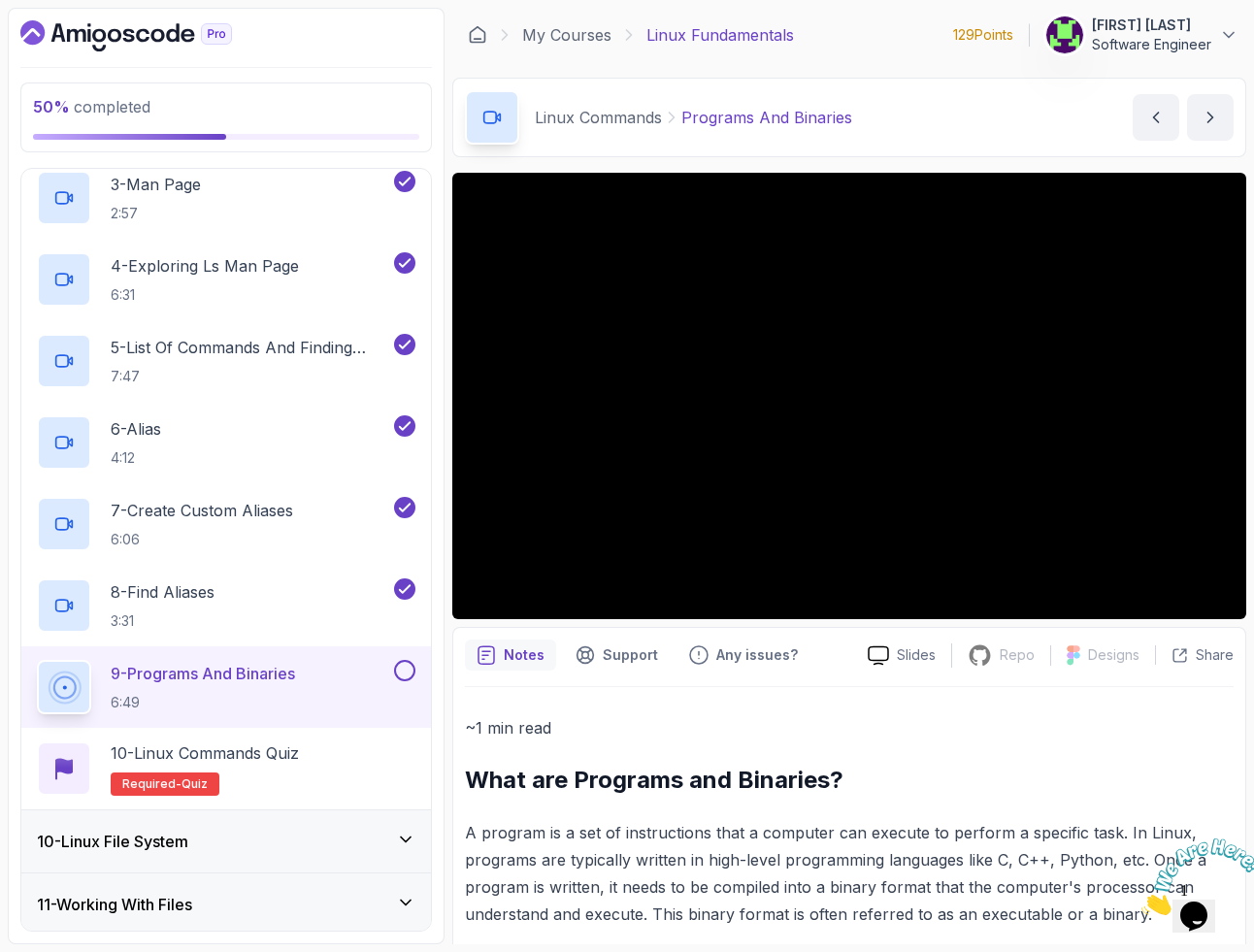 click at bounding box center [1202, 876] 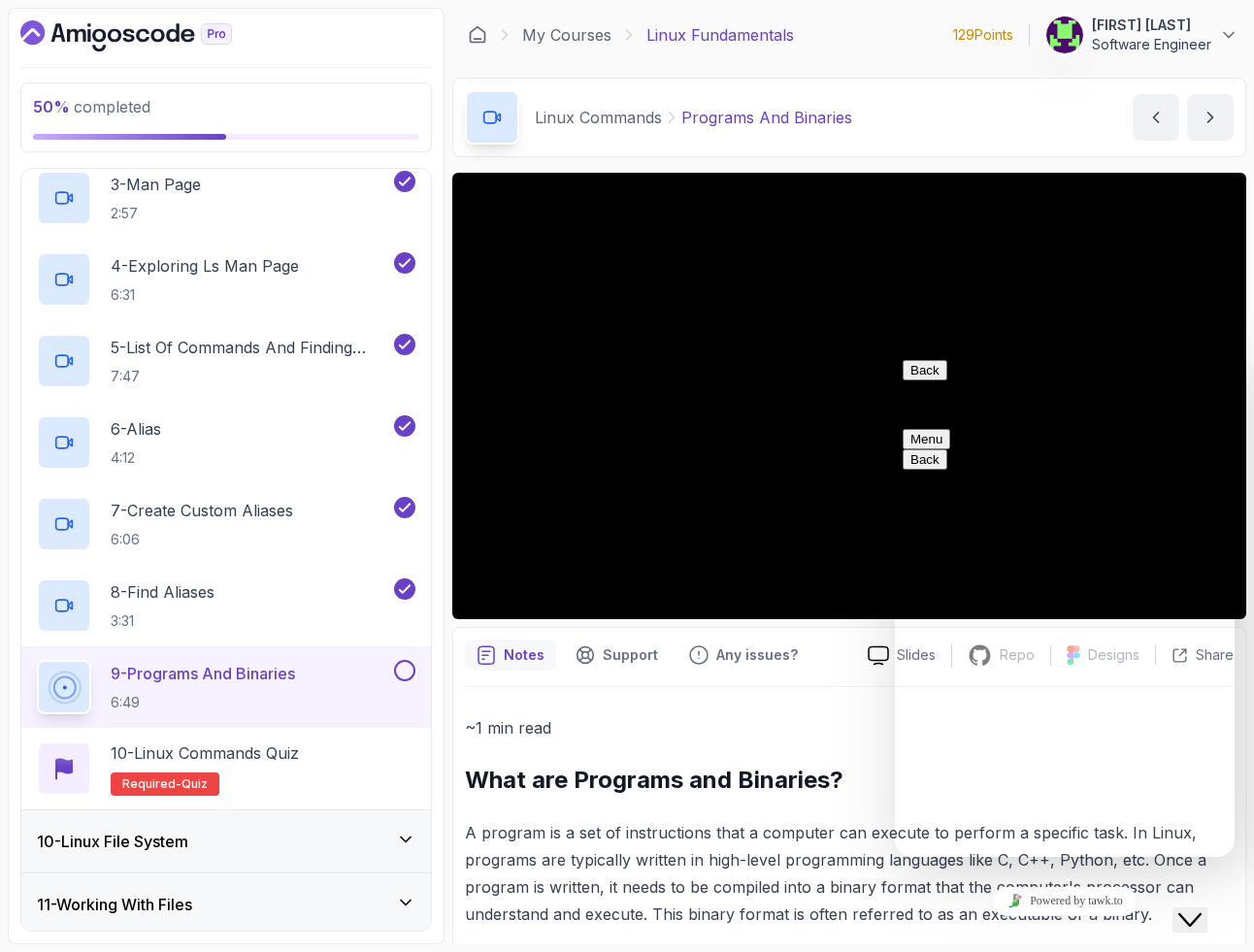 click on "Back" at bounding box center (925, 370) 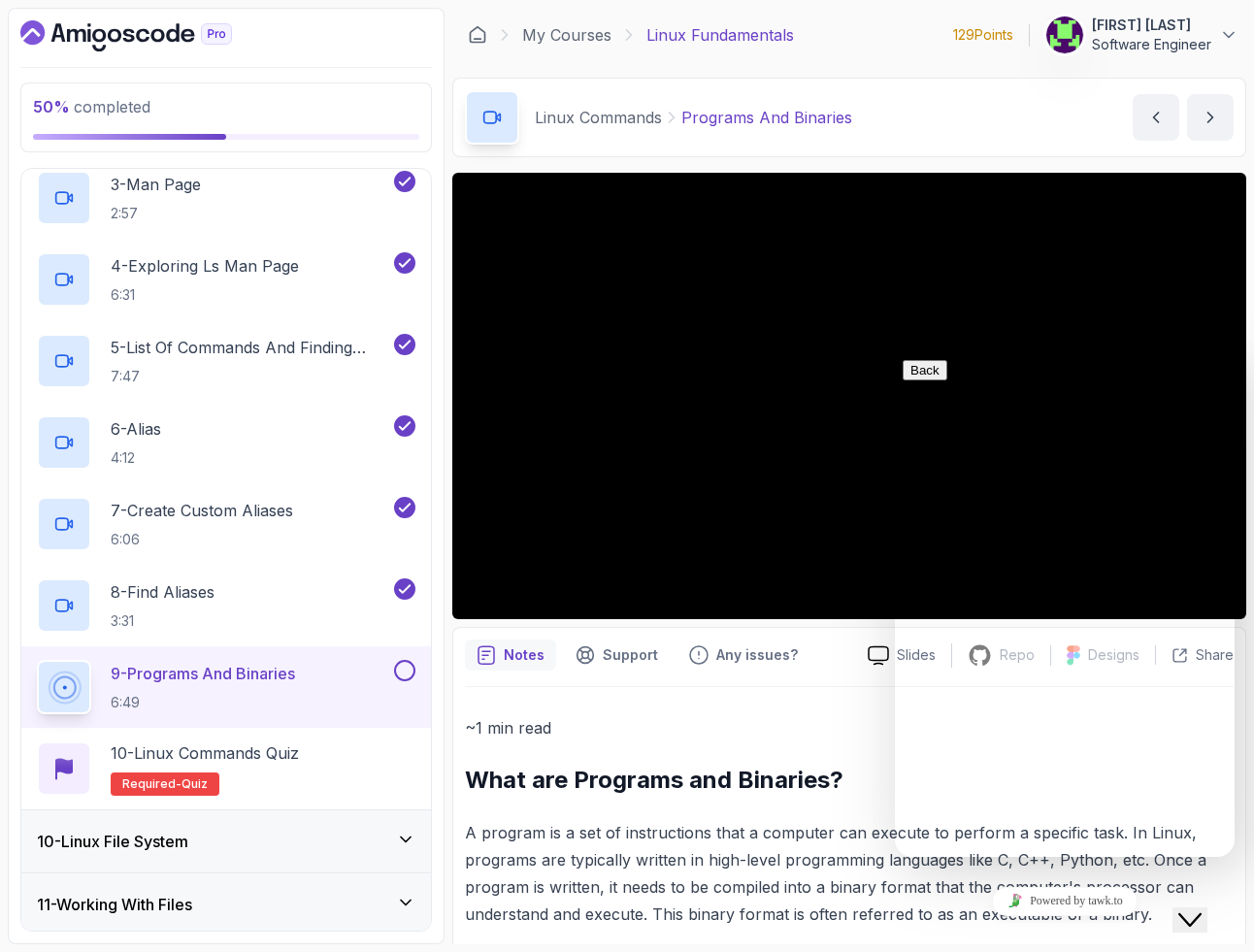 click on "Close Chat This icon closes the chat window." 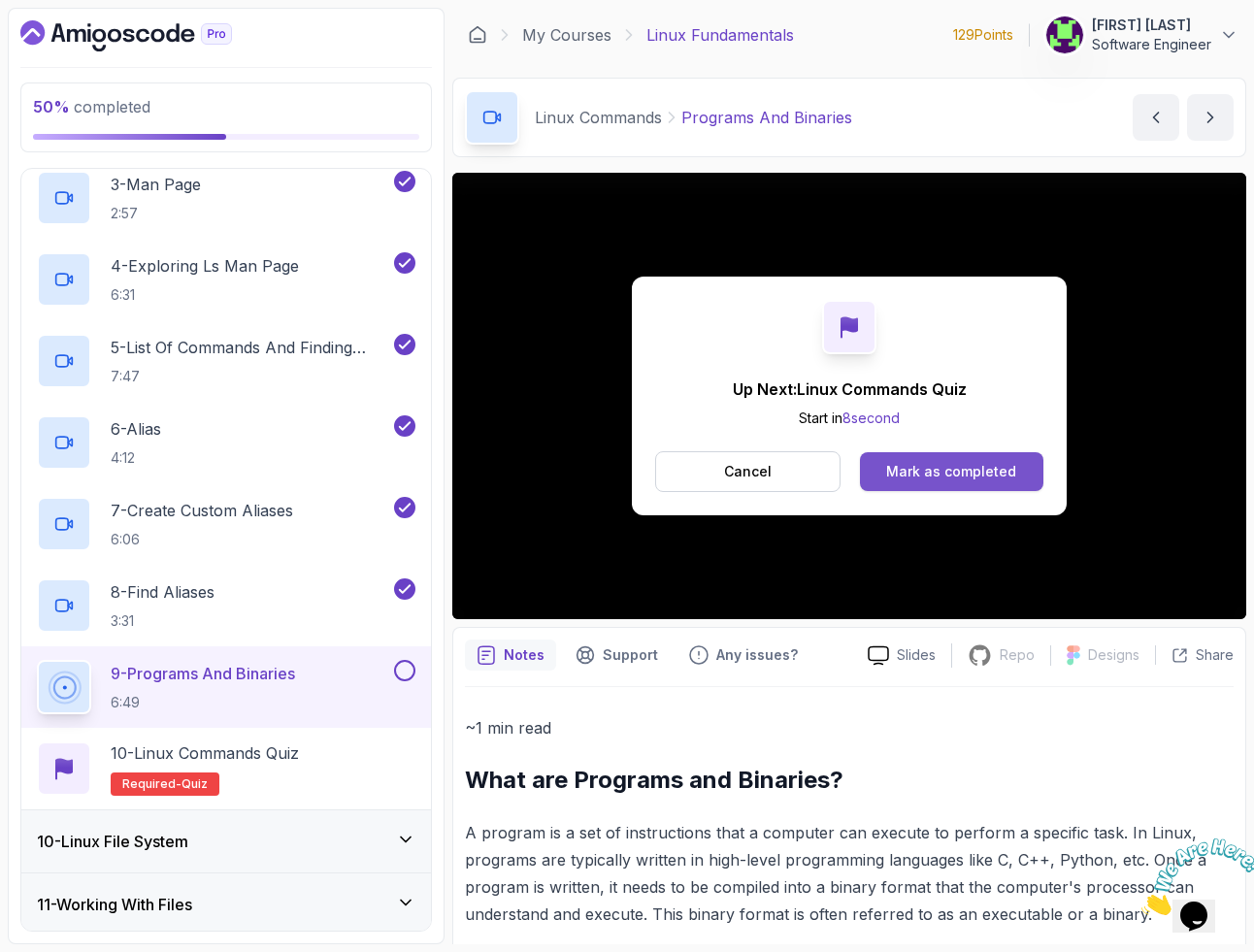 click on "Mark as completed" at bounding box center (951, 472) 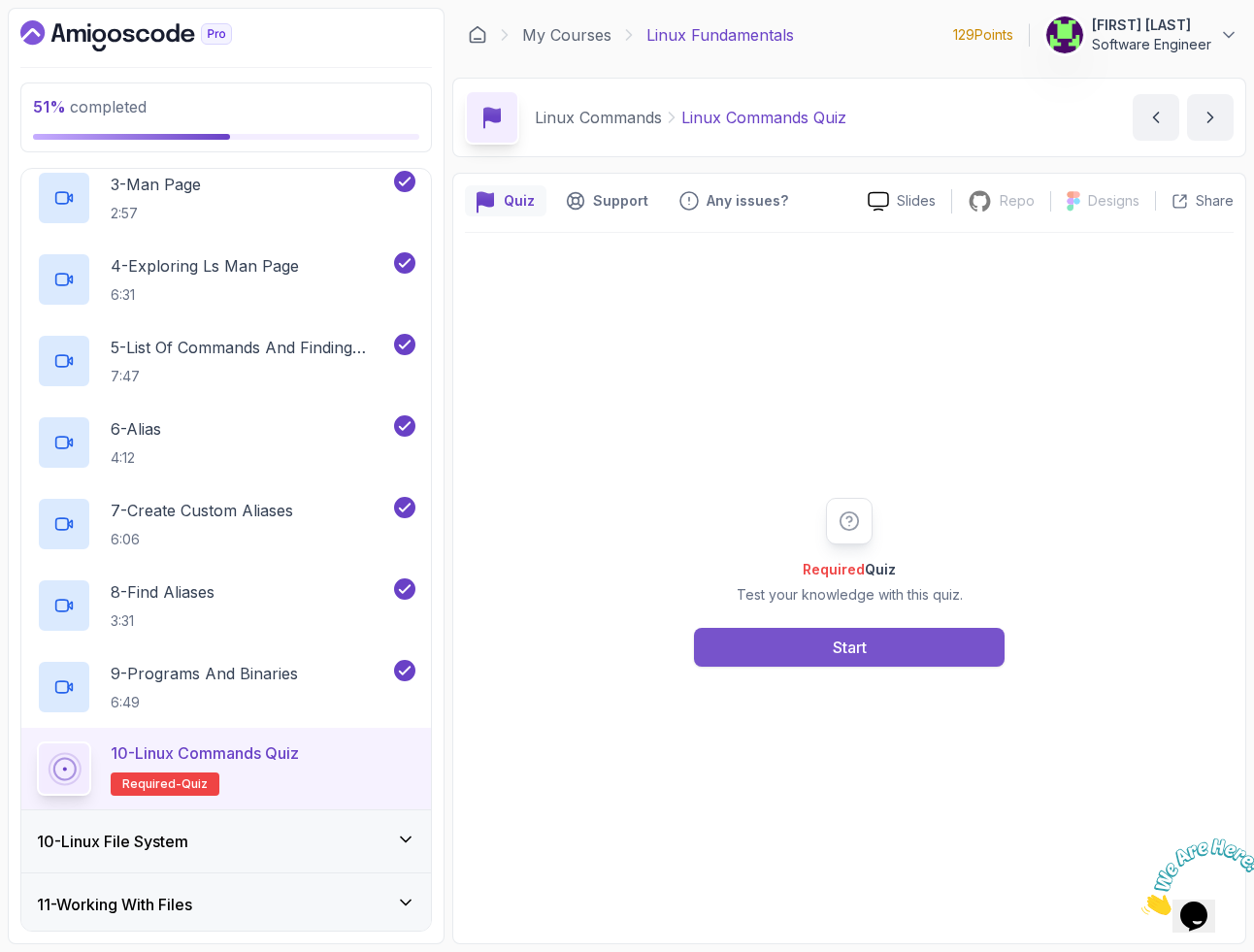 click on "Start" at bounding box center (849, 647) 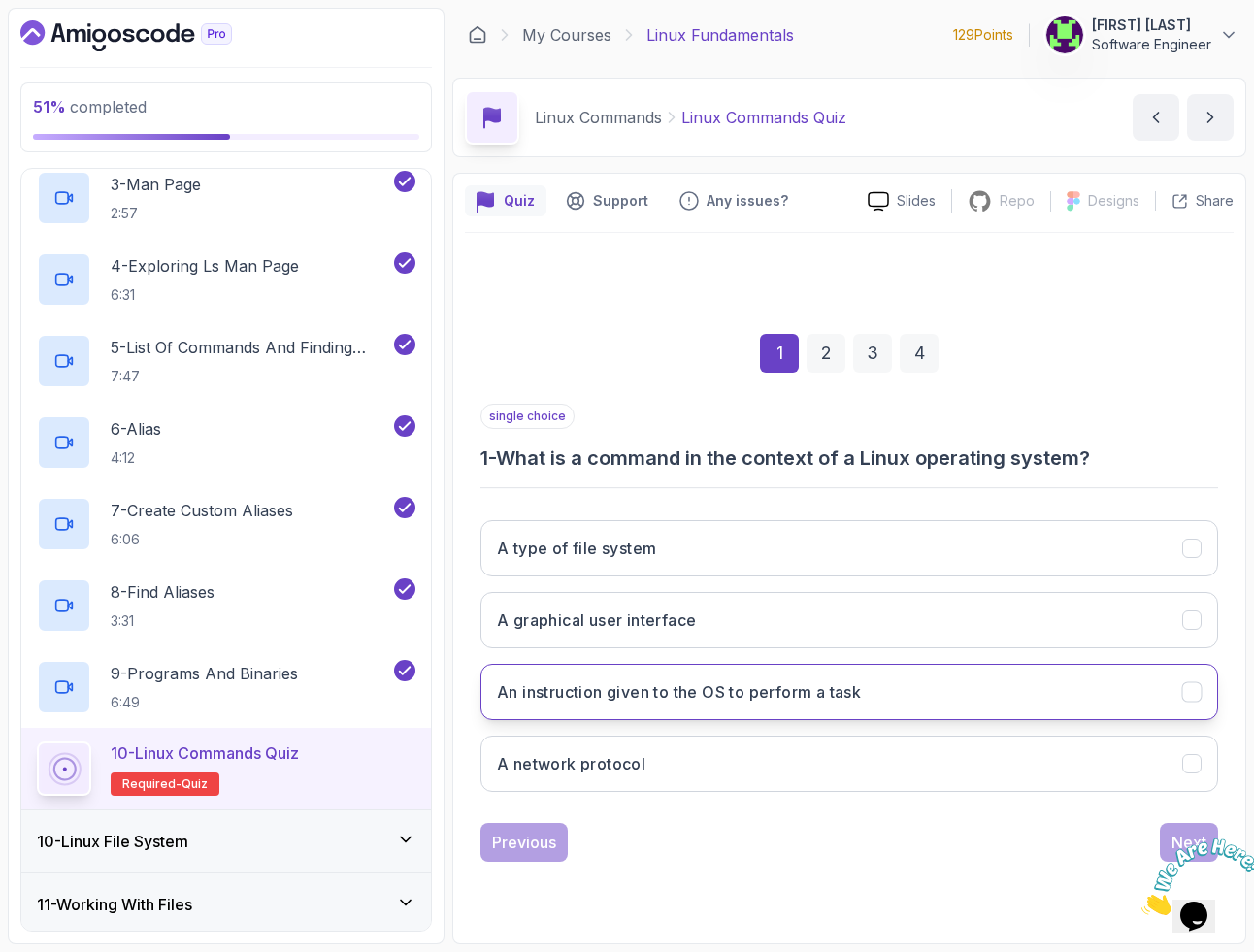 click on "An instruction given to the OS to perform a task" at bounding box center (849, 692) 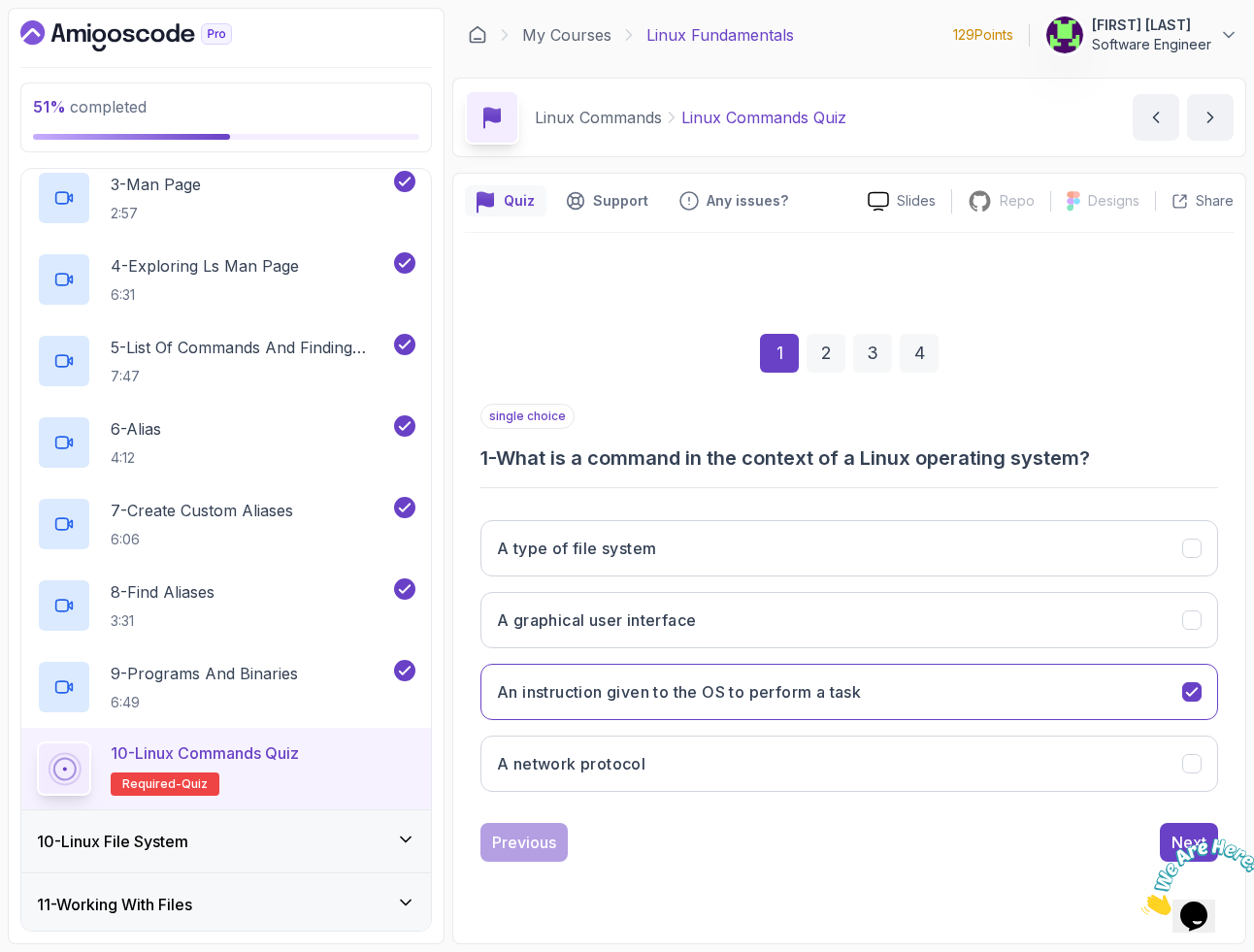 click at bounding box center [1194, 876] 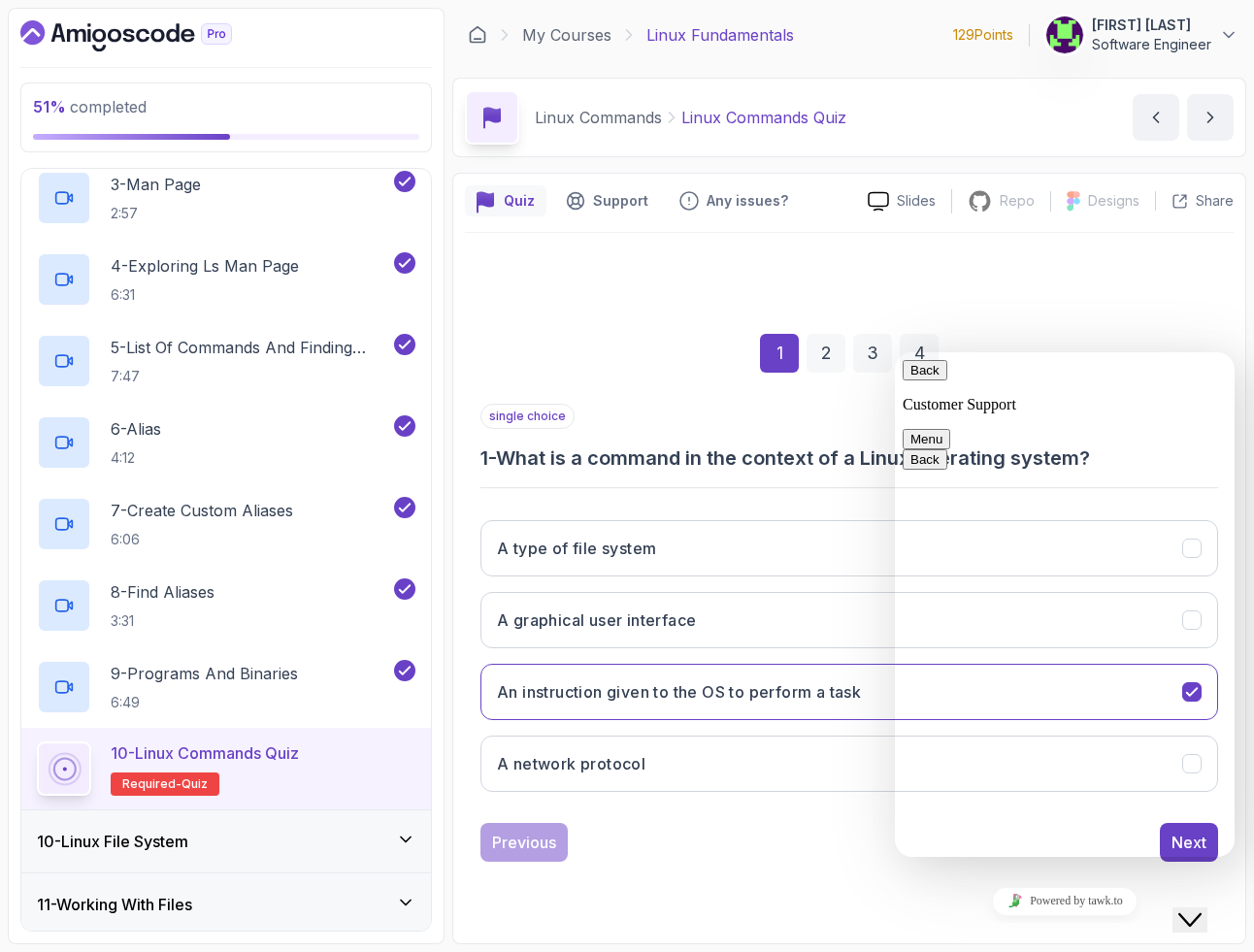 click on "Back" at bounding box center (925, 370) 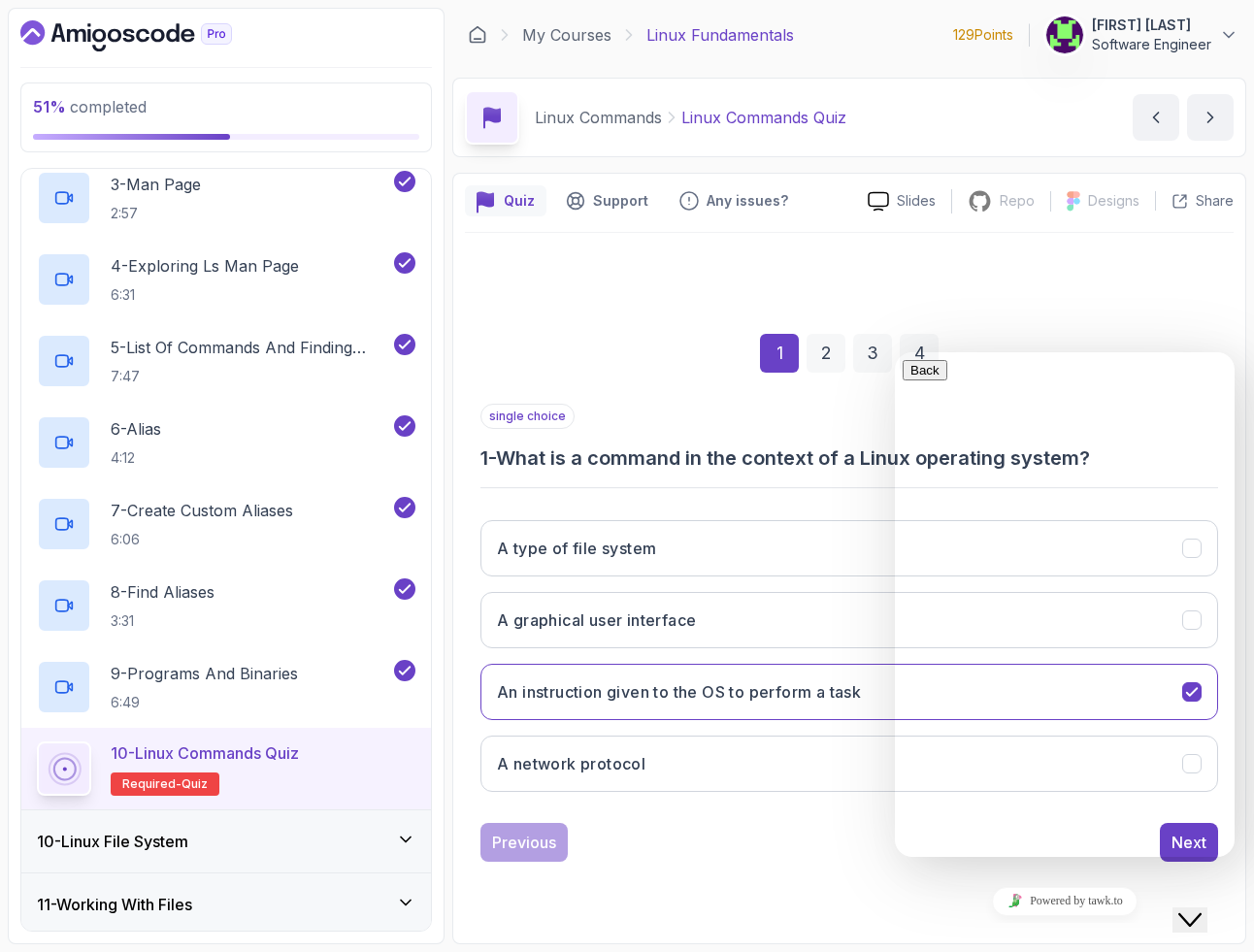 click on "Close Chat This icon closes the chat window." at bounding box center (1190, 920) 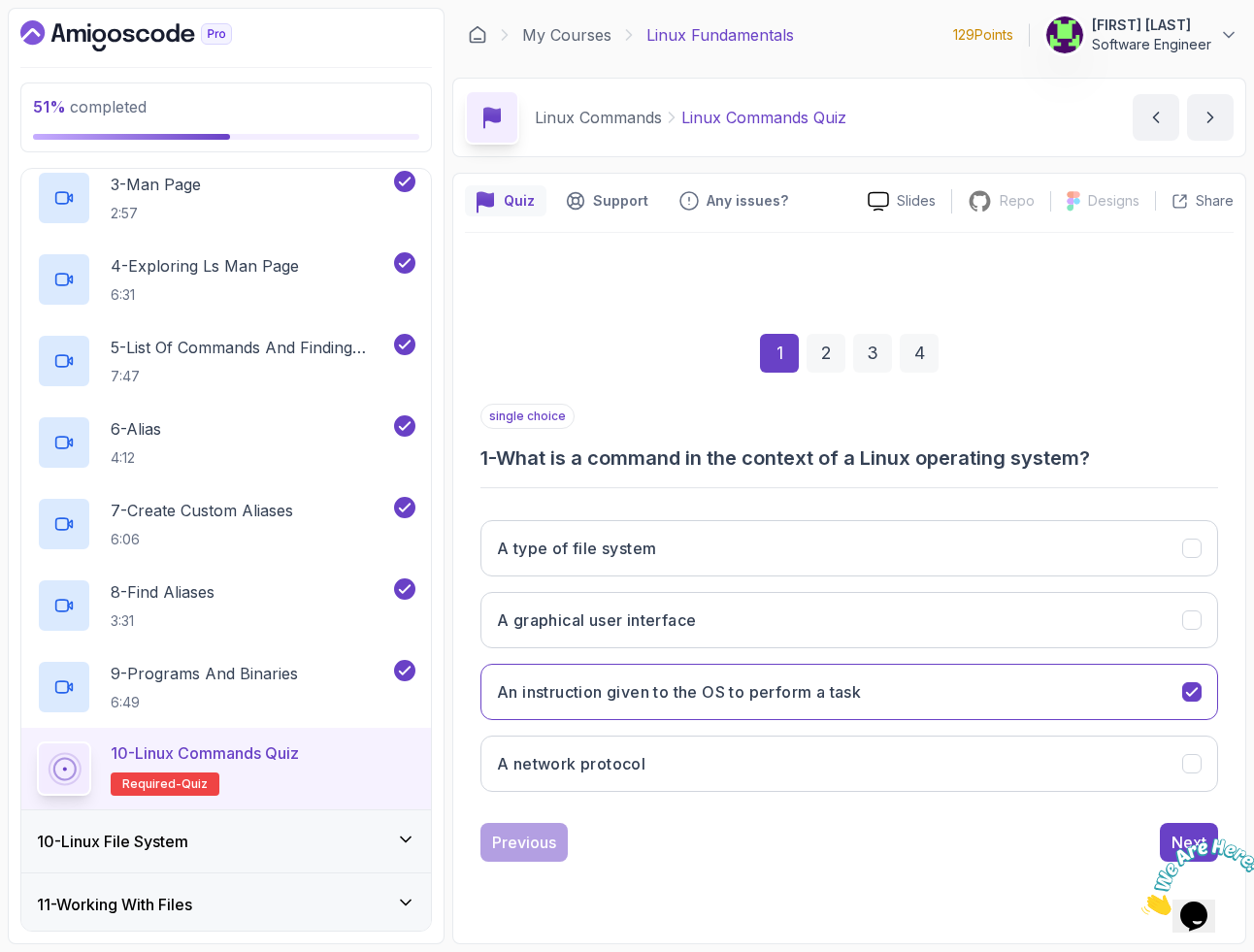 click at bounding box center (1194, 876) 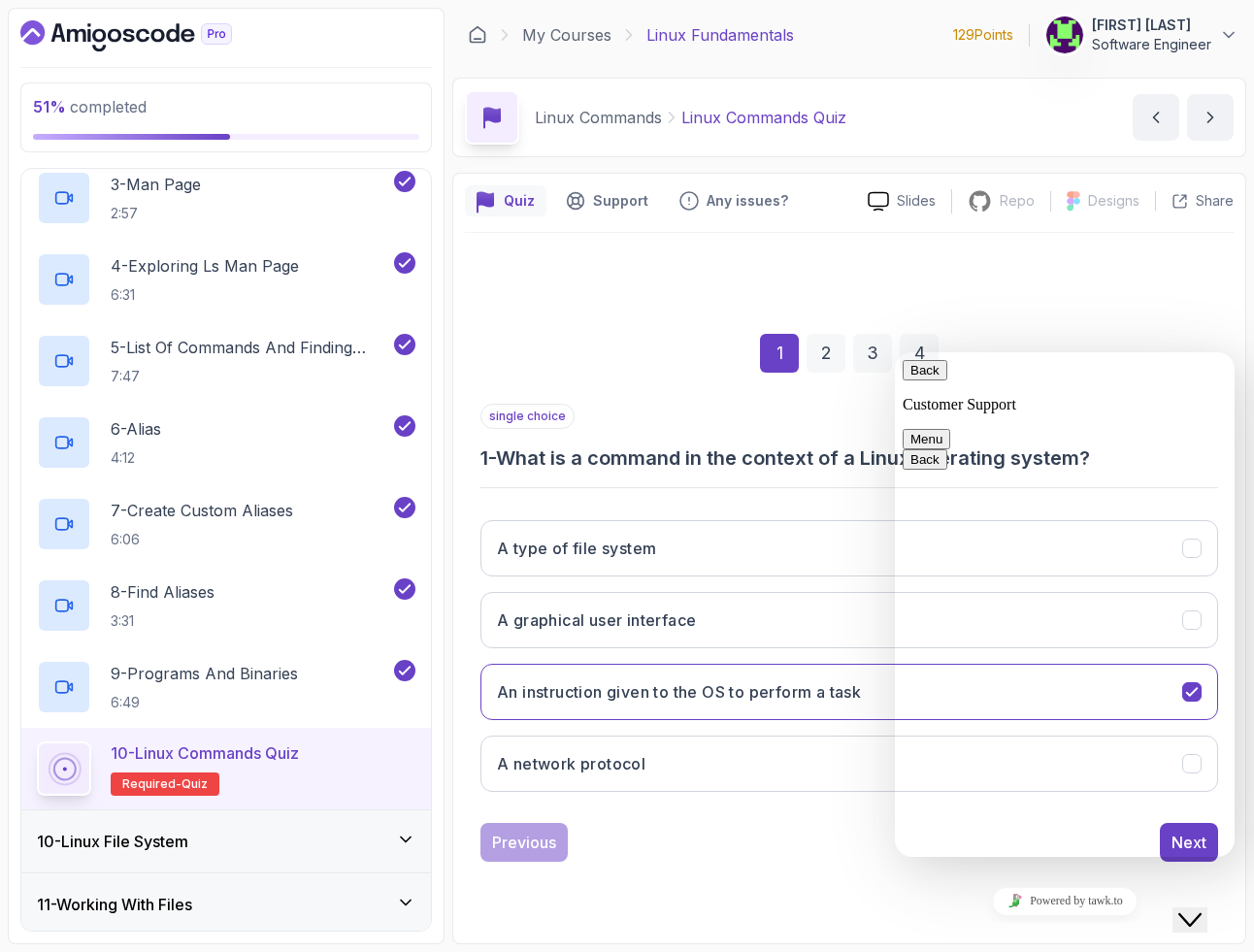 click on "Close Chat This icon closes the chat window." at bounding box center (1190, 920) 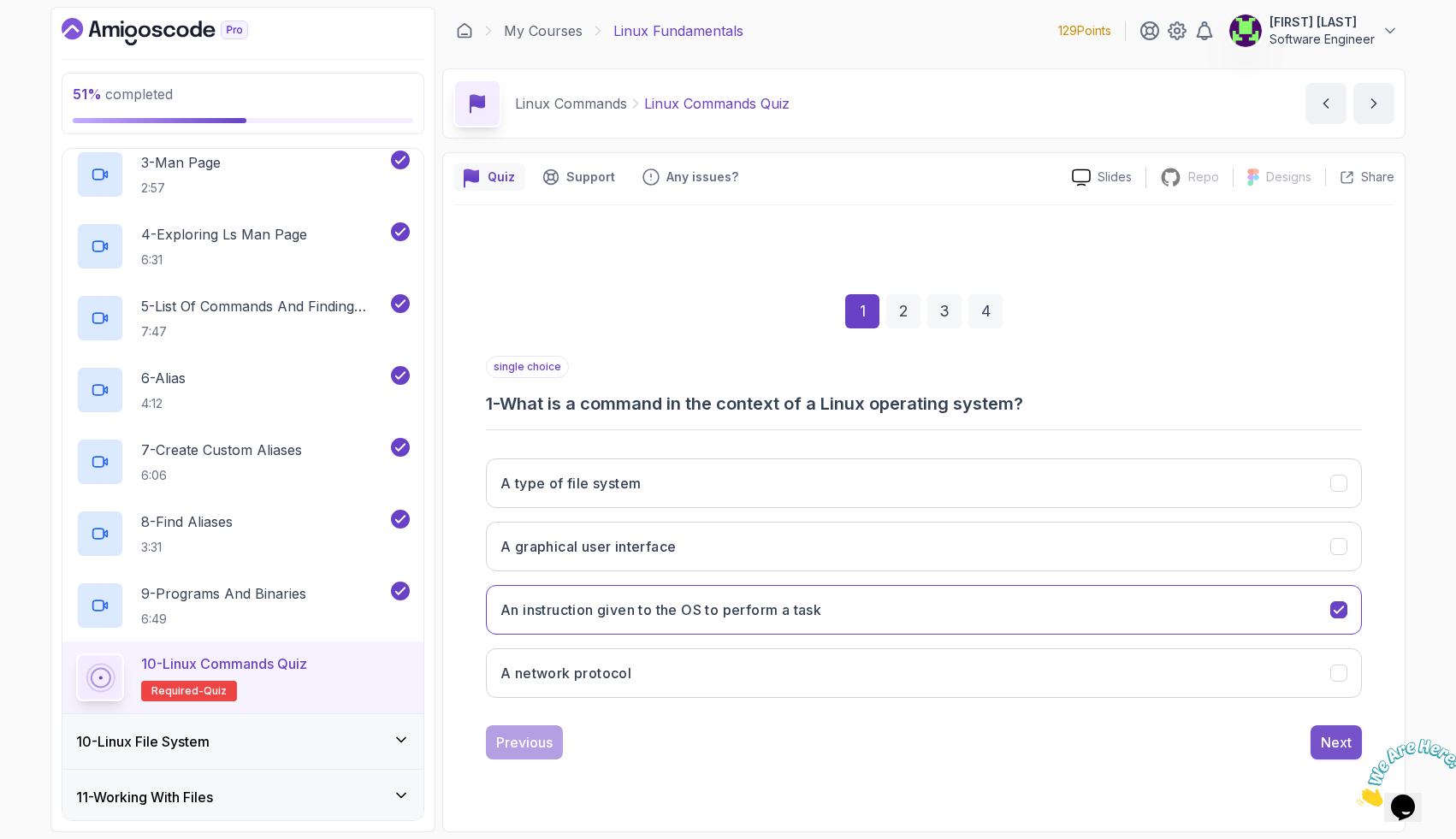 click on "Next" at bounding box center (1336, 742) 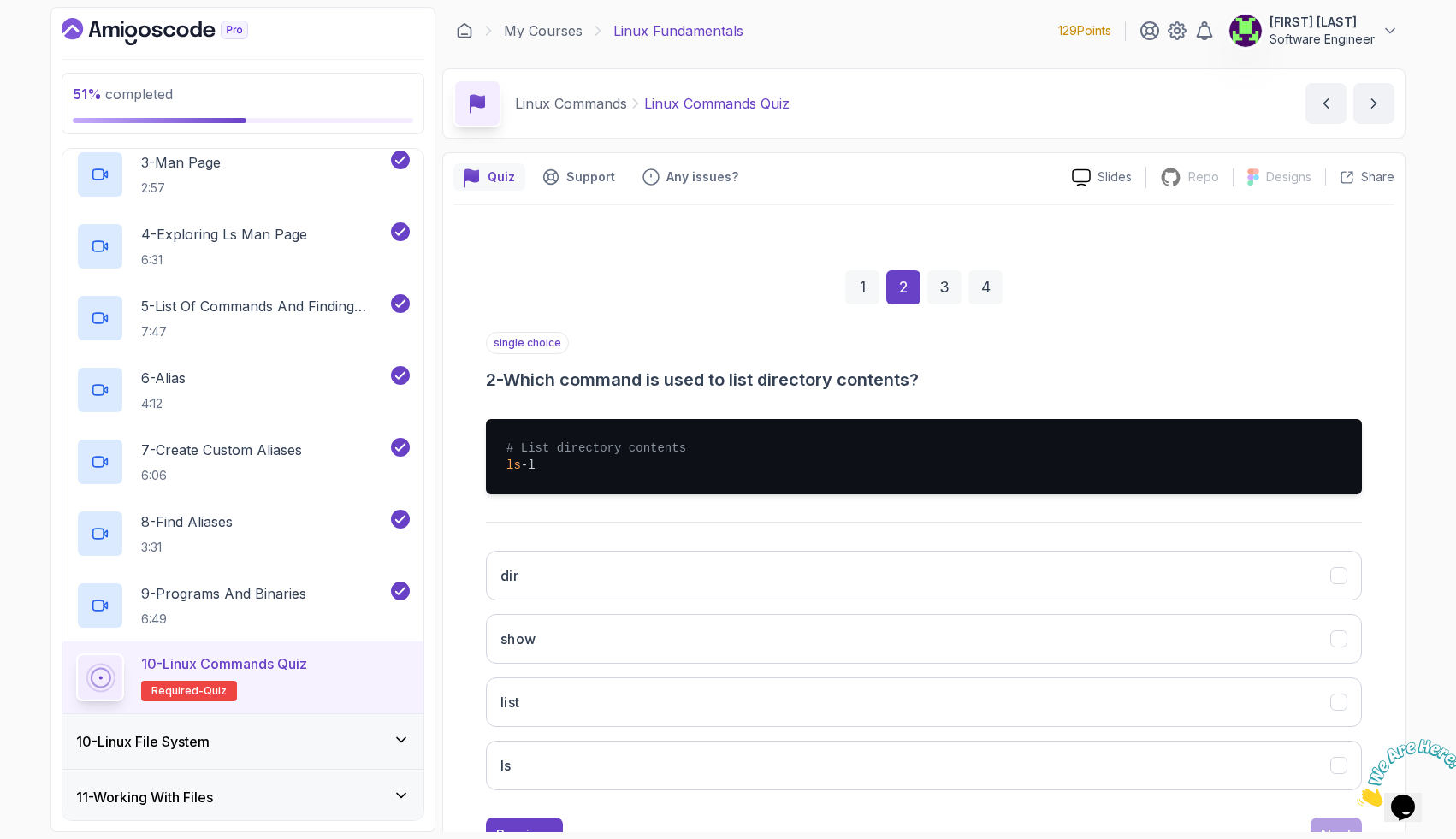 click at bounding box center (1357, 801) 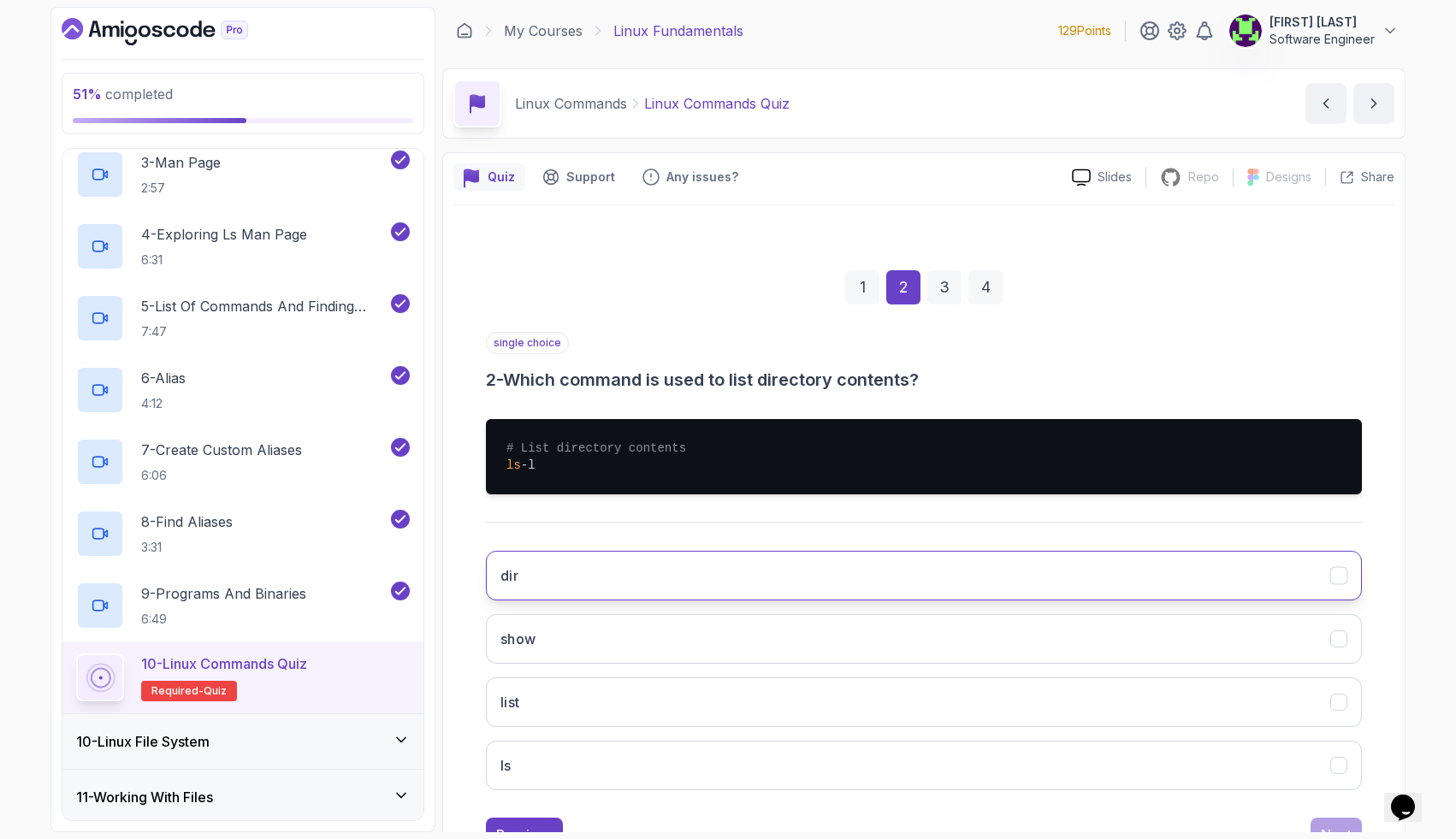 scroll, scrollTop: 68, scrollLeft: 0, axis: vertical 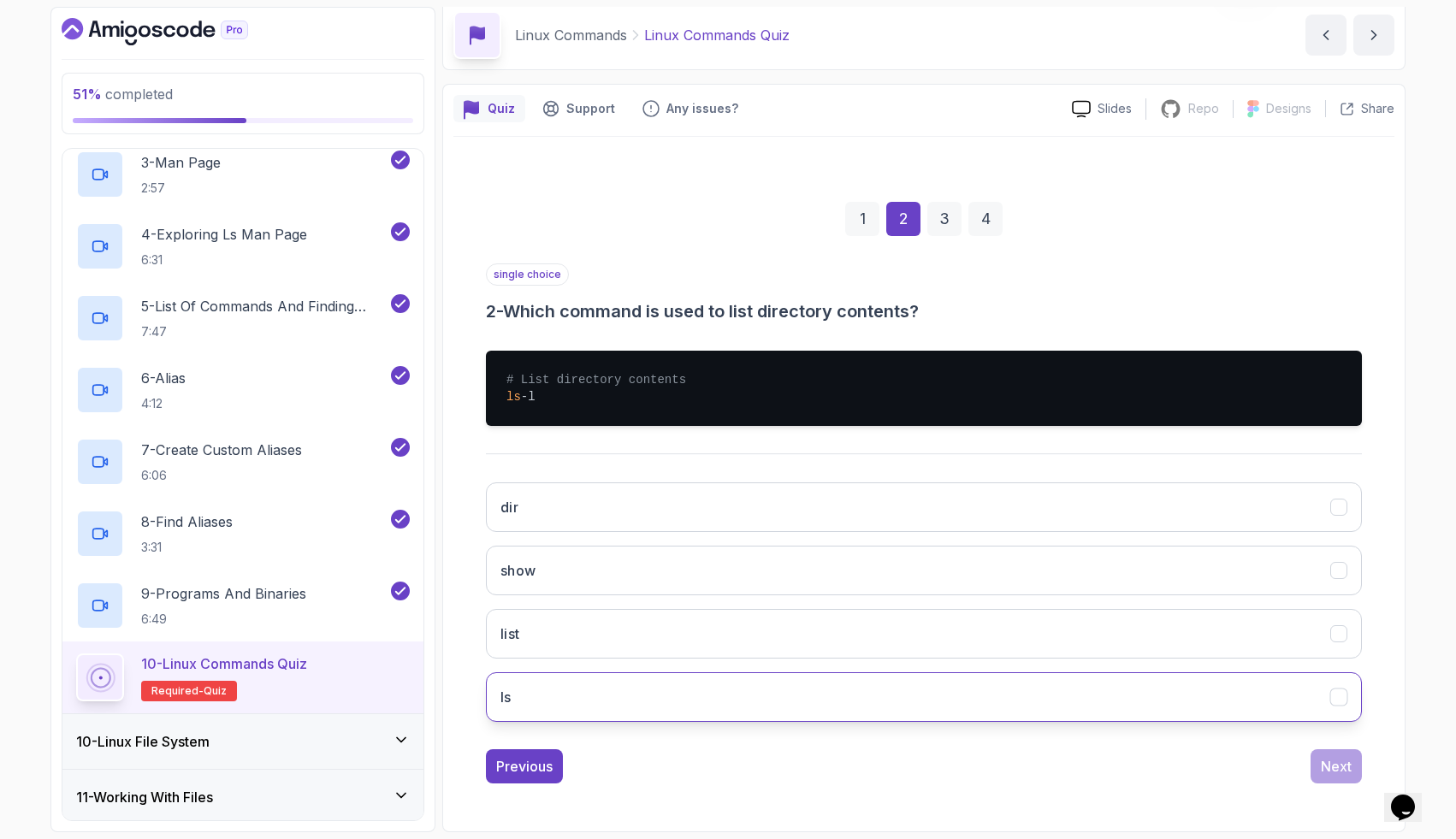 click on "ls" at bounding box center (924, 697) 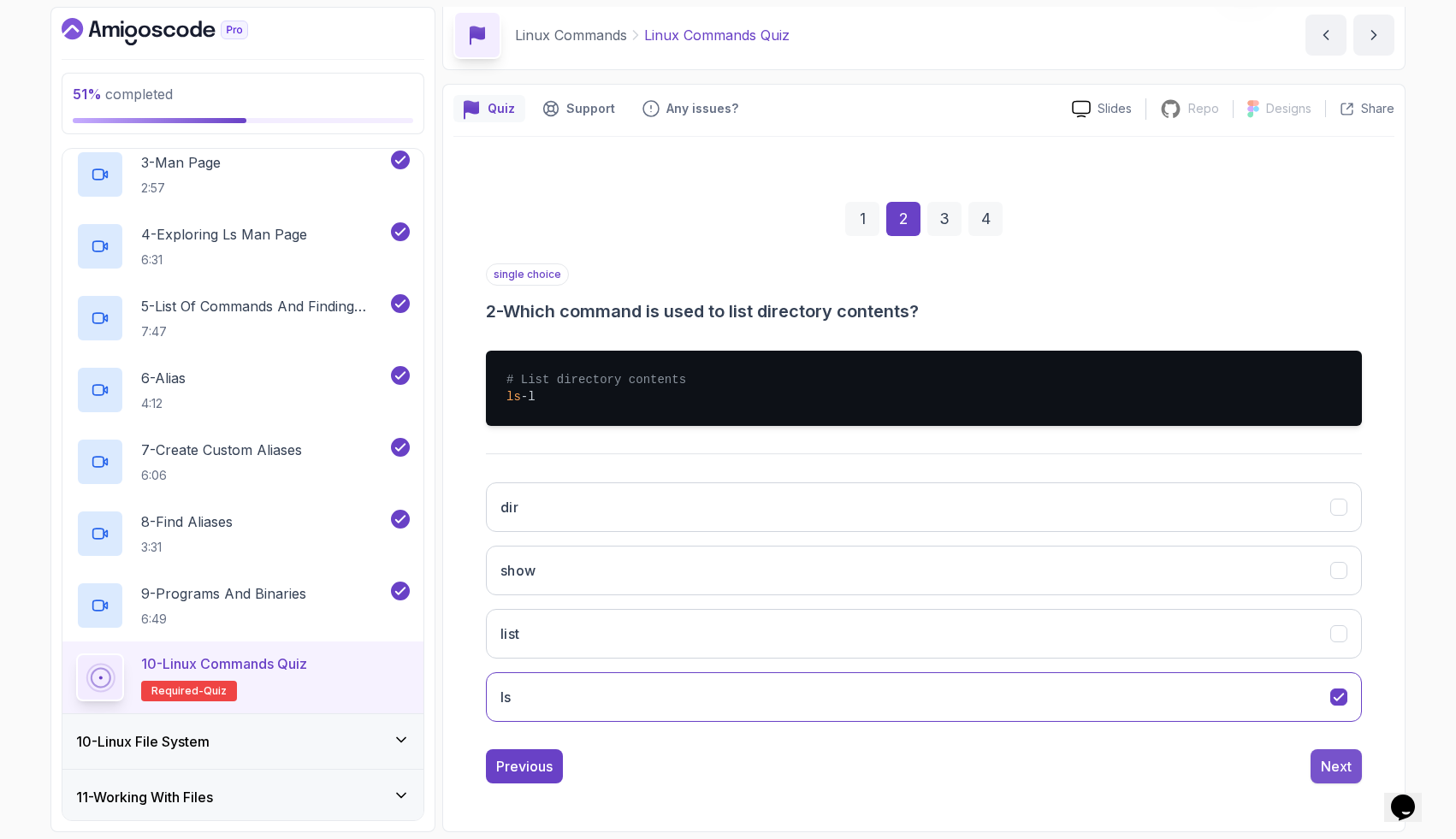 click on "Next" at bounding box center [1336, 766] 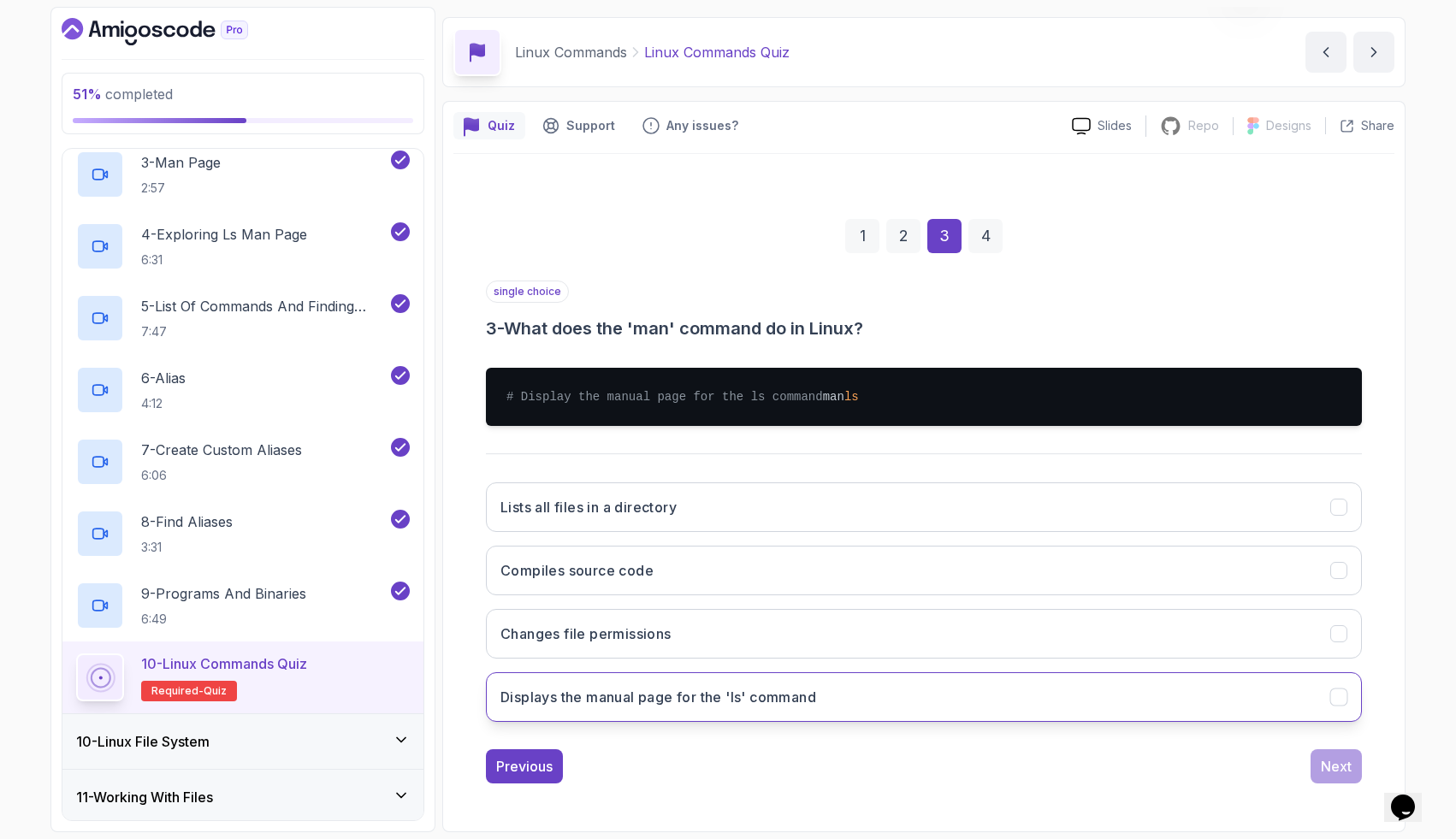 click on "Displays the manual page for the 'ls' command" at bounding box center [658, 697] 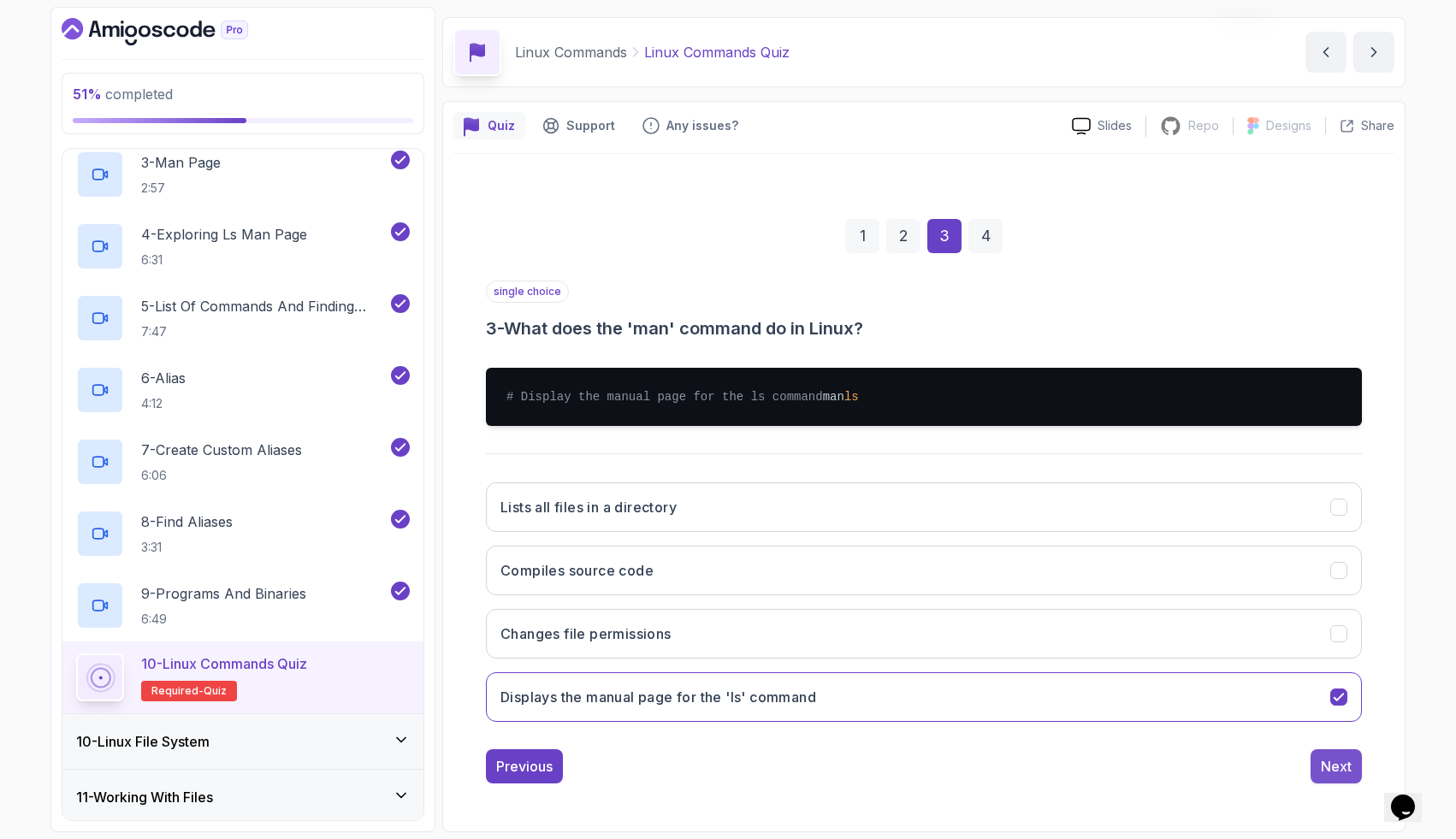 click on "Next" at bounding box center (1336, 766) 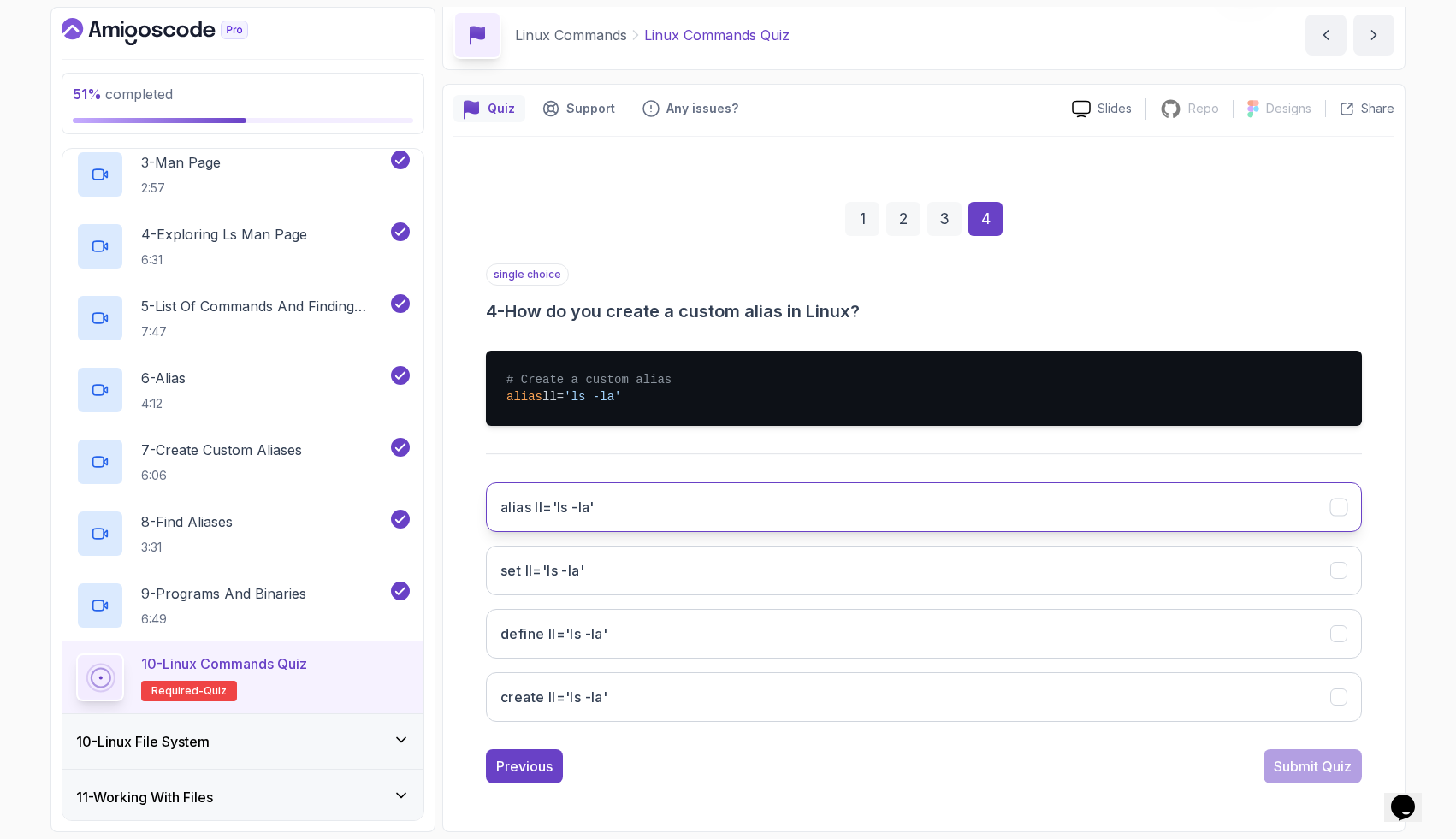 click on "alias ll='ls -la'" at bounding box center (547, 507) 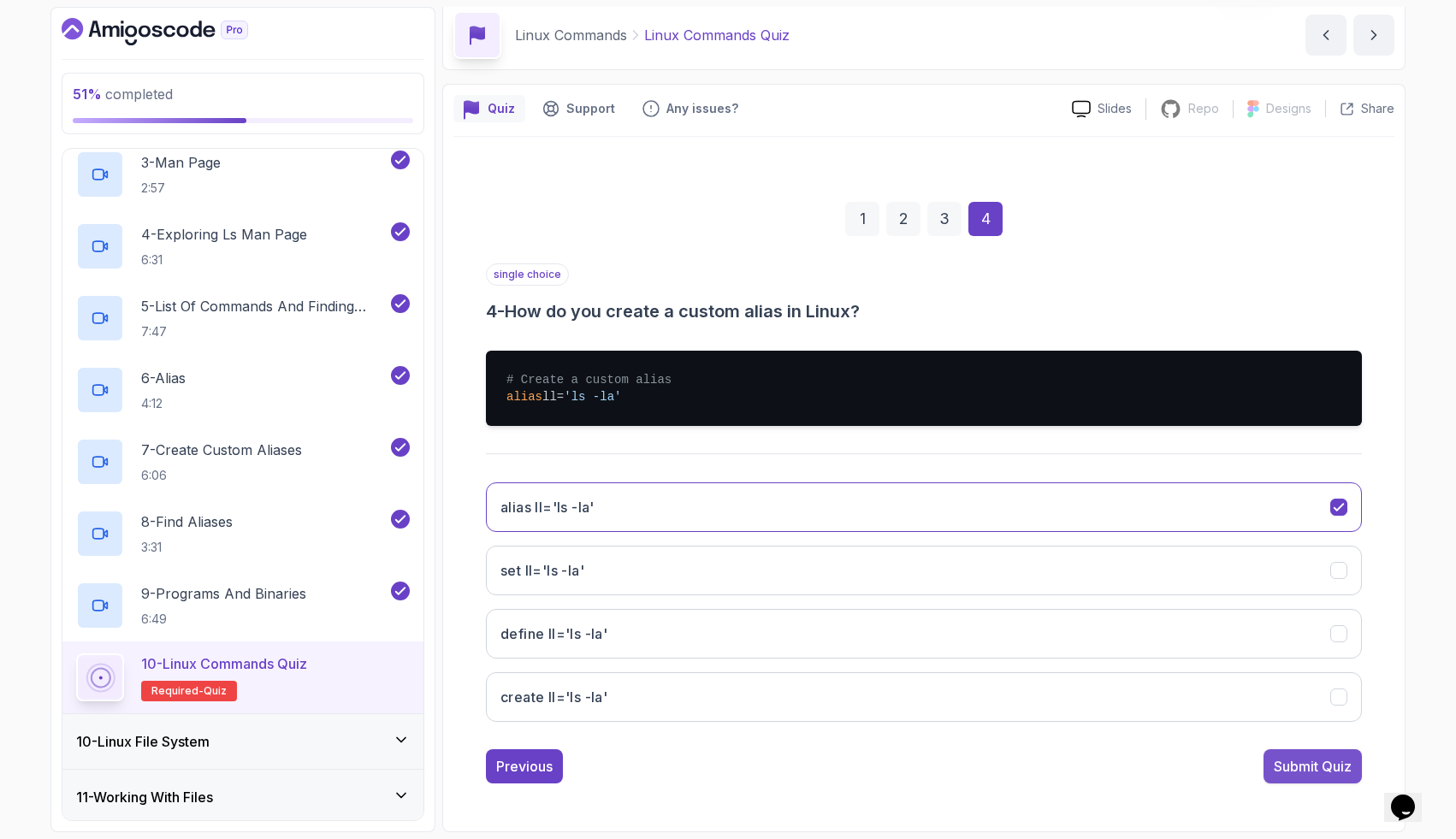 click on "Submit Quiz" at bounding box center [1312, 766] 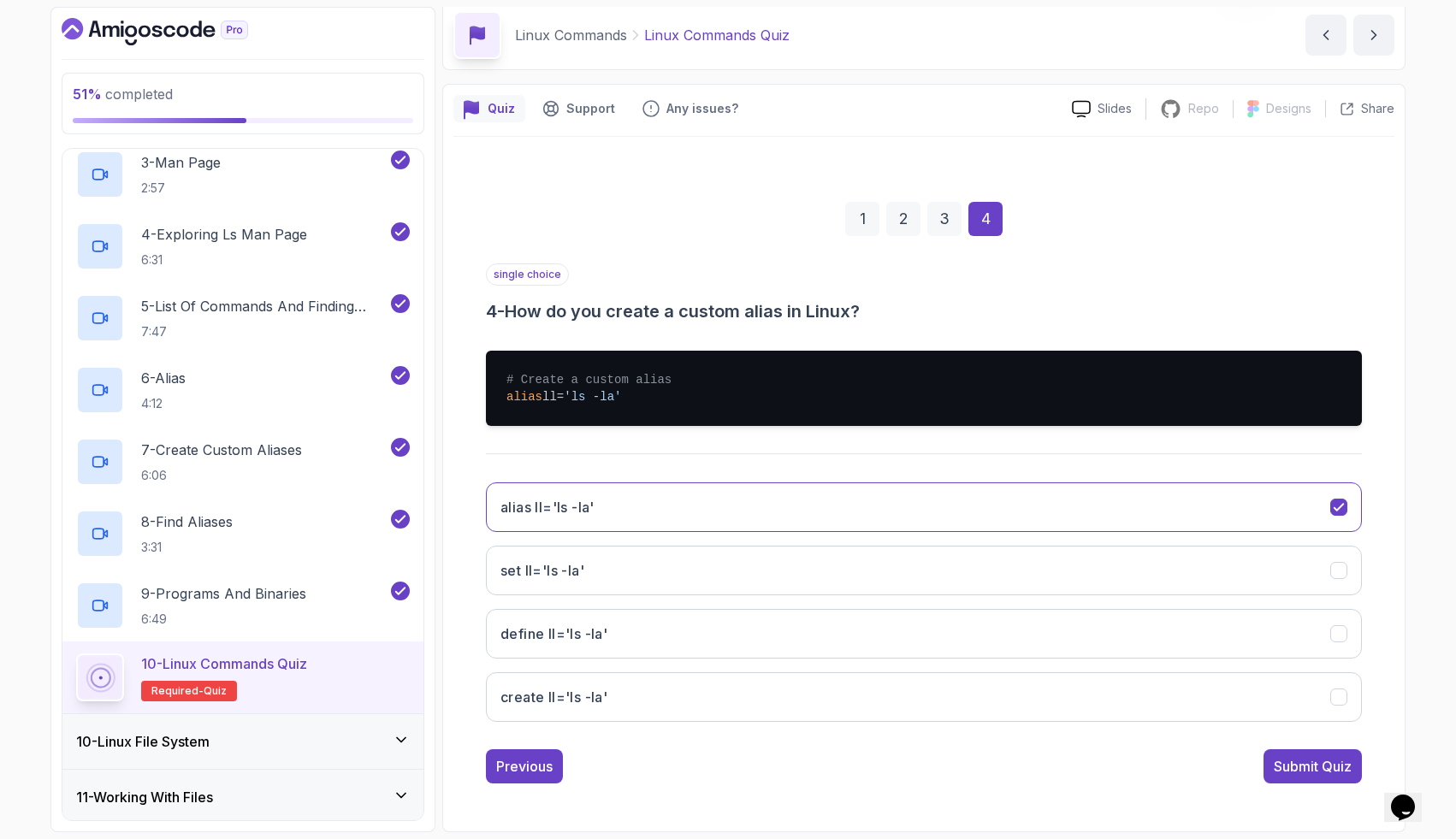 scroll, scrollTop: 0, scrollLeft: 0, axis: both 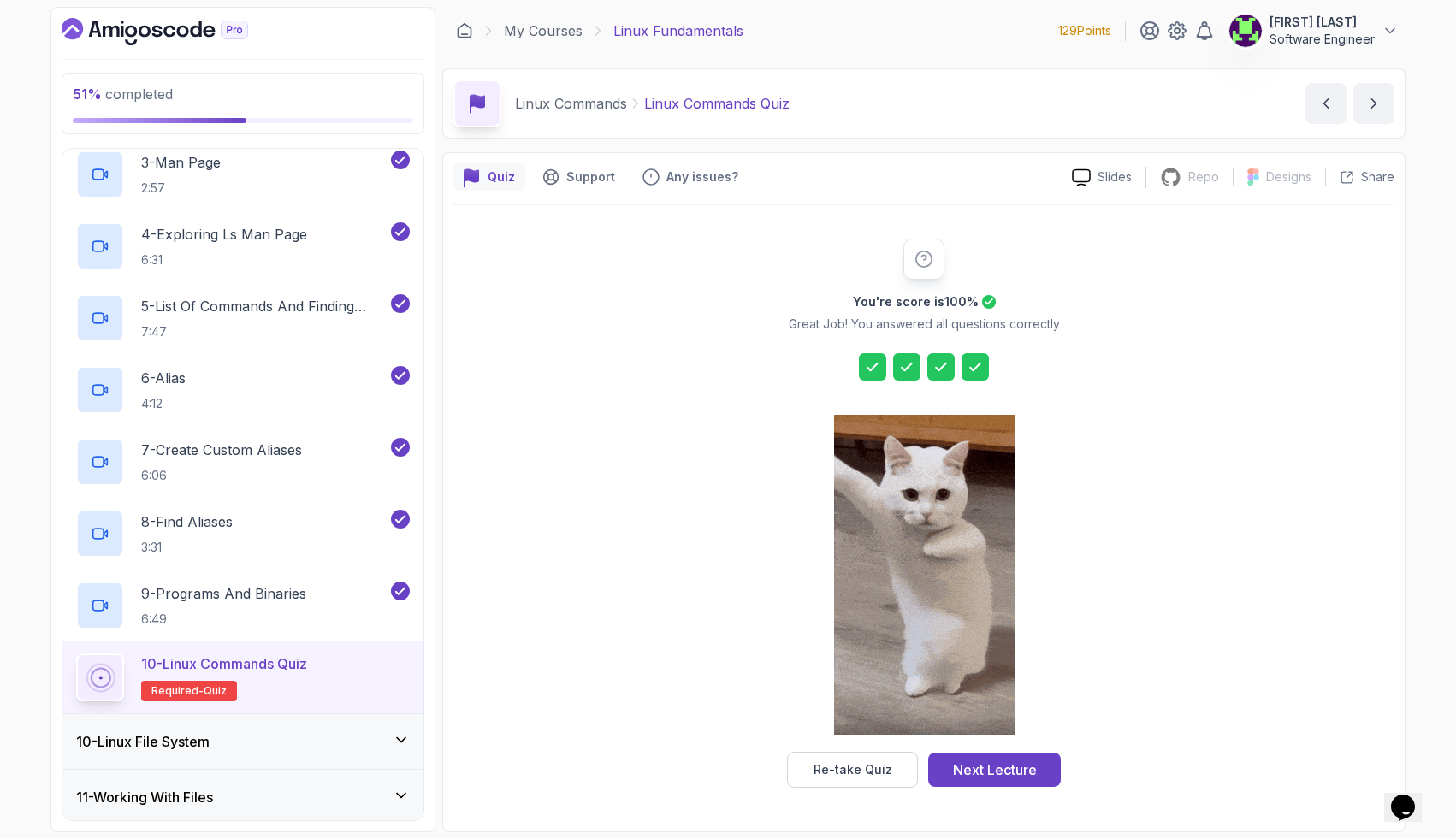 click on "Next Lecture" at bounding box center (995, 770) 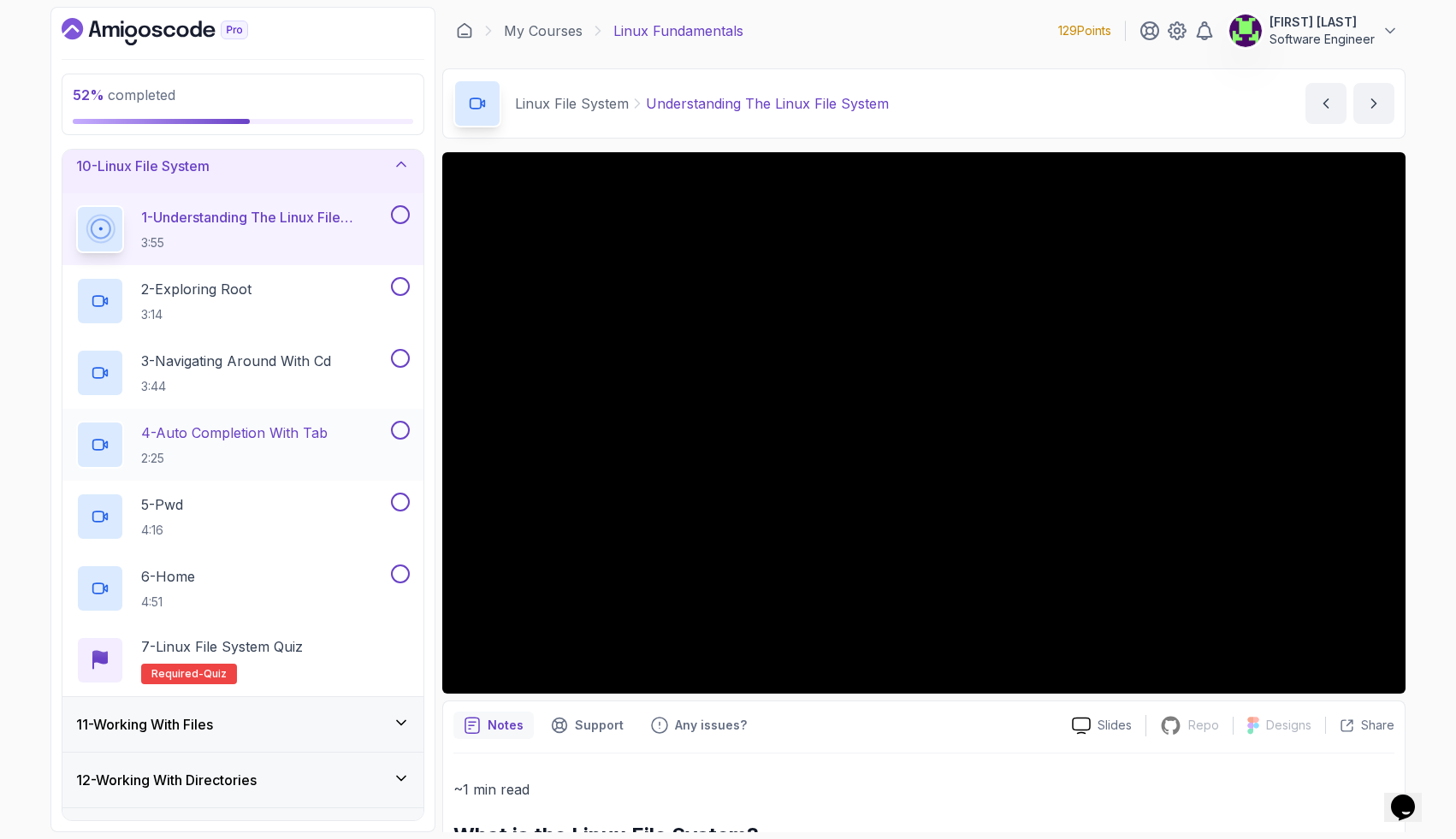 scroll, scrollTop: 665, scrollLeft: 0, axis: vertical 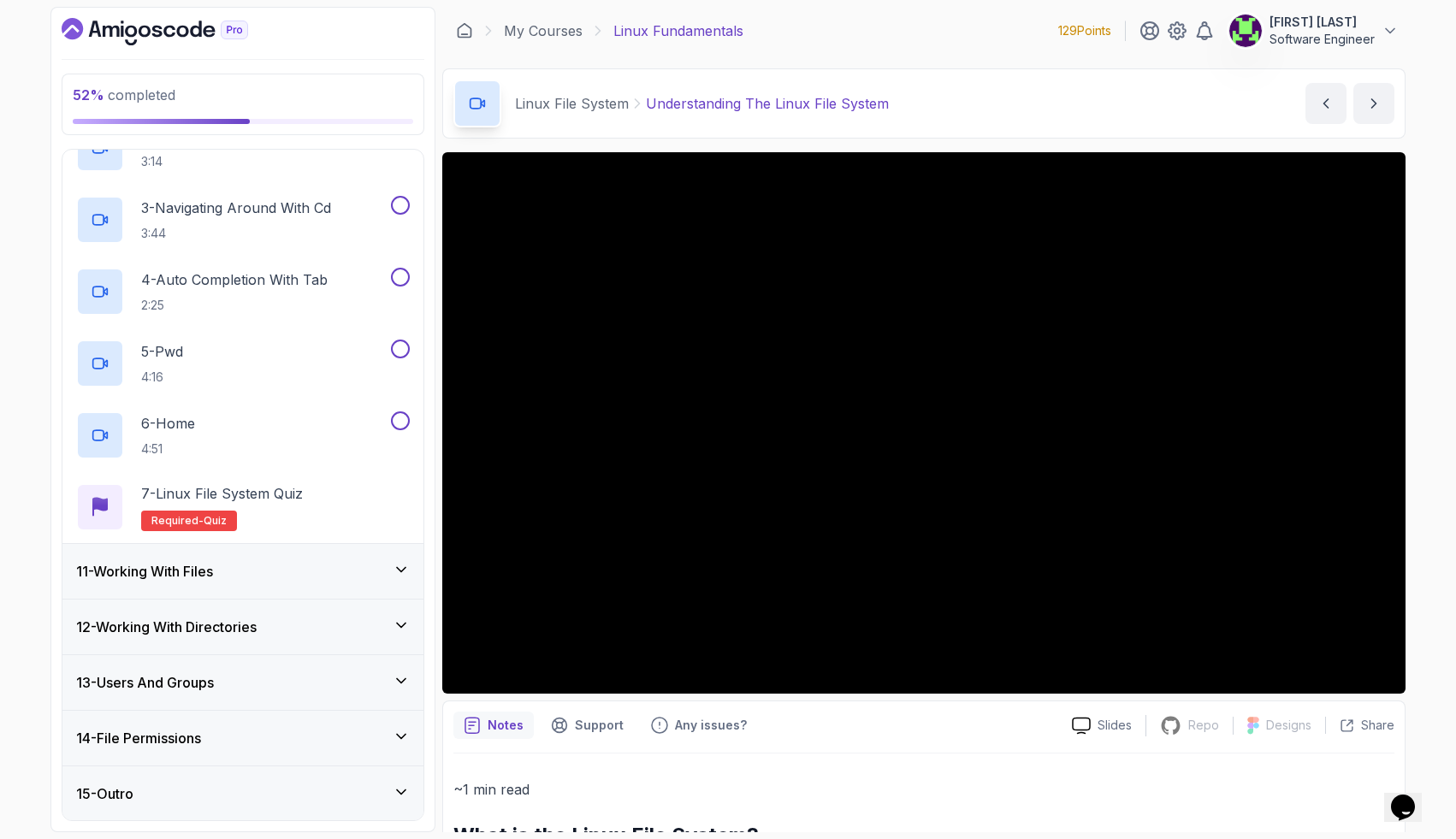 click on "11  -  Working With Files" at bounding box center (243, 571) 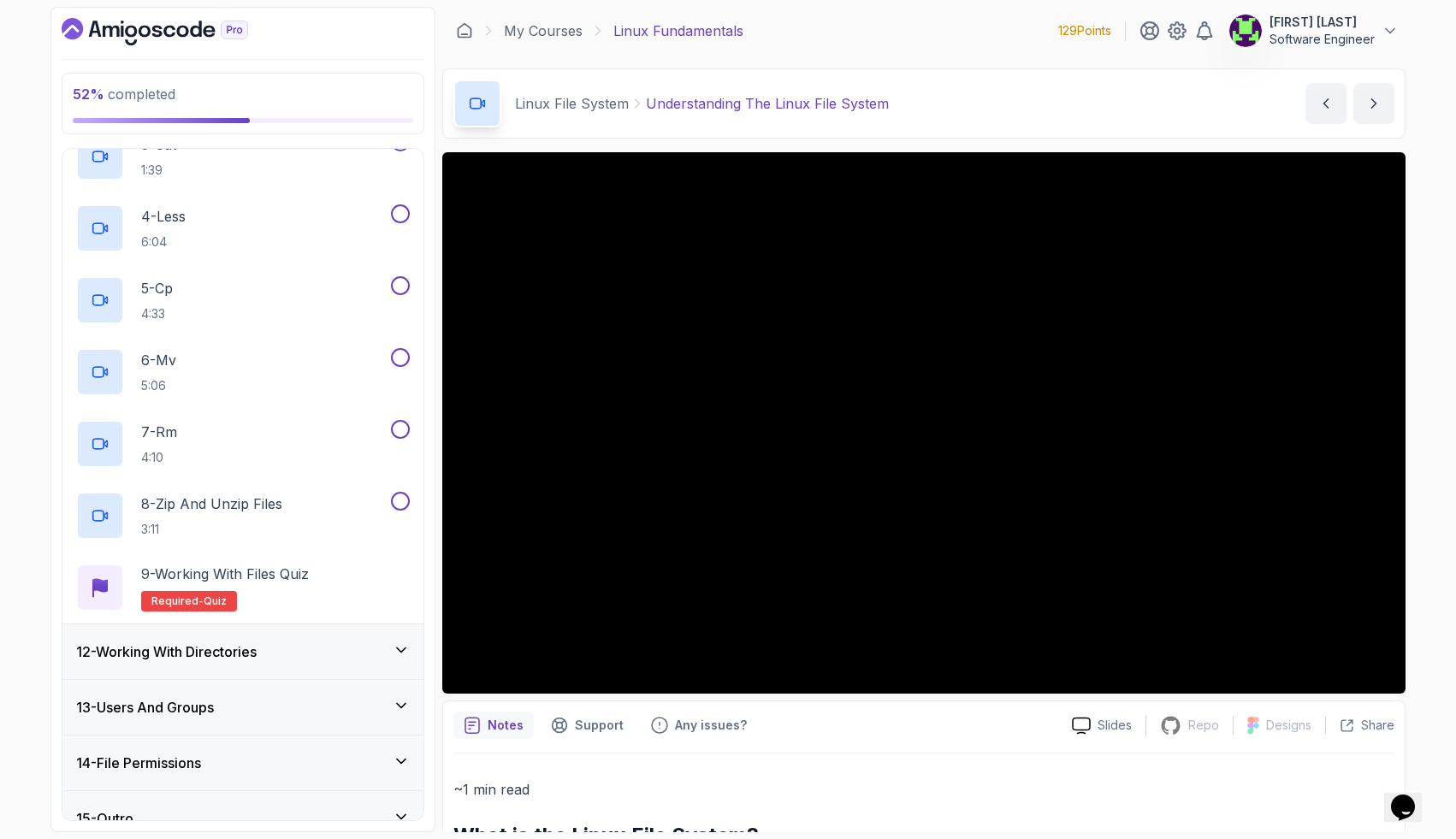scroll, scrollTop: 808, scrollLeft: 0, axis: vertical 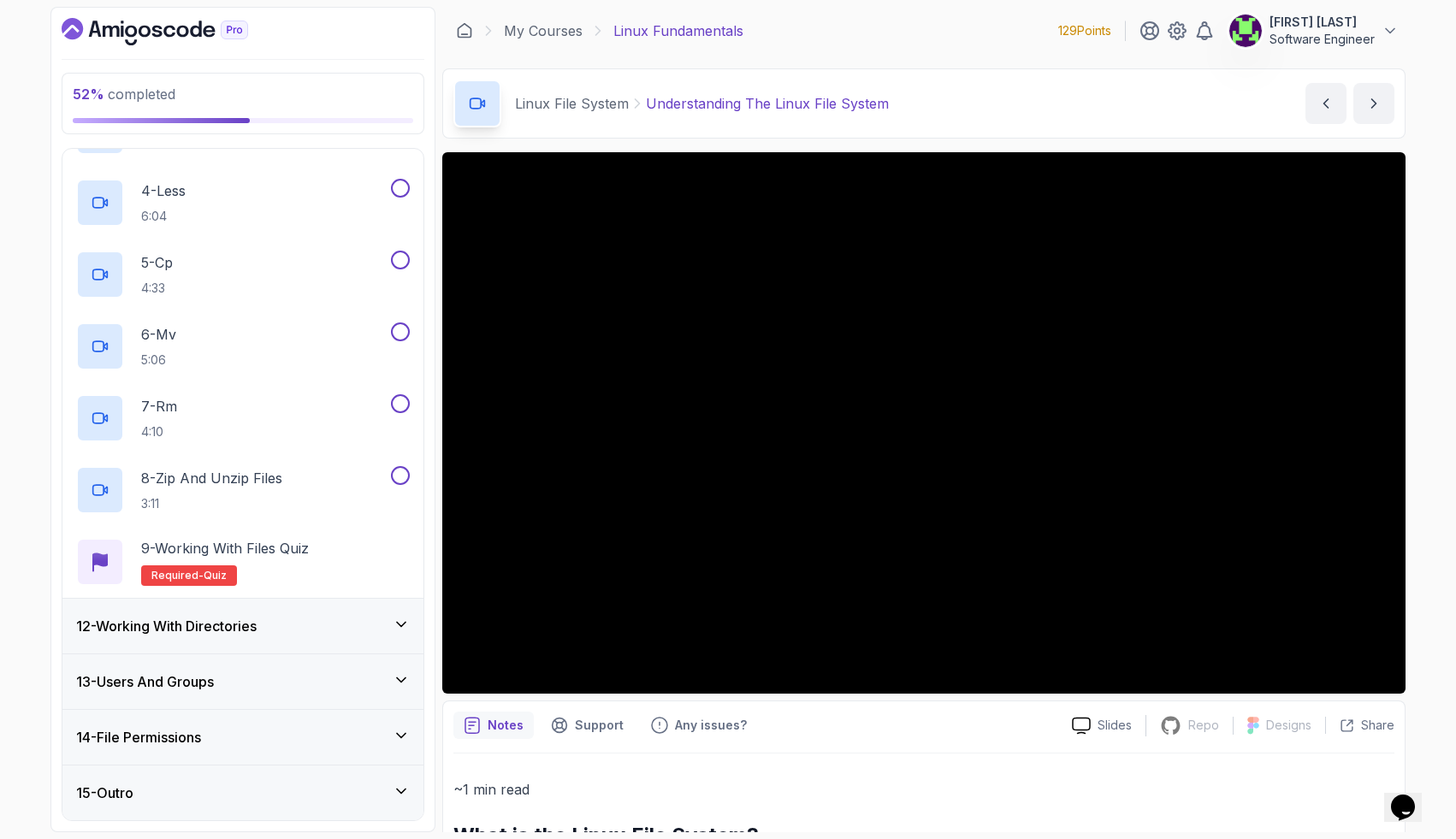 click on "12  -  Working With Directories" at bounding box center (243, 626) 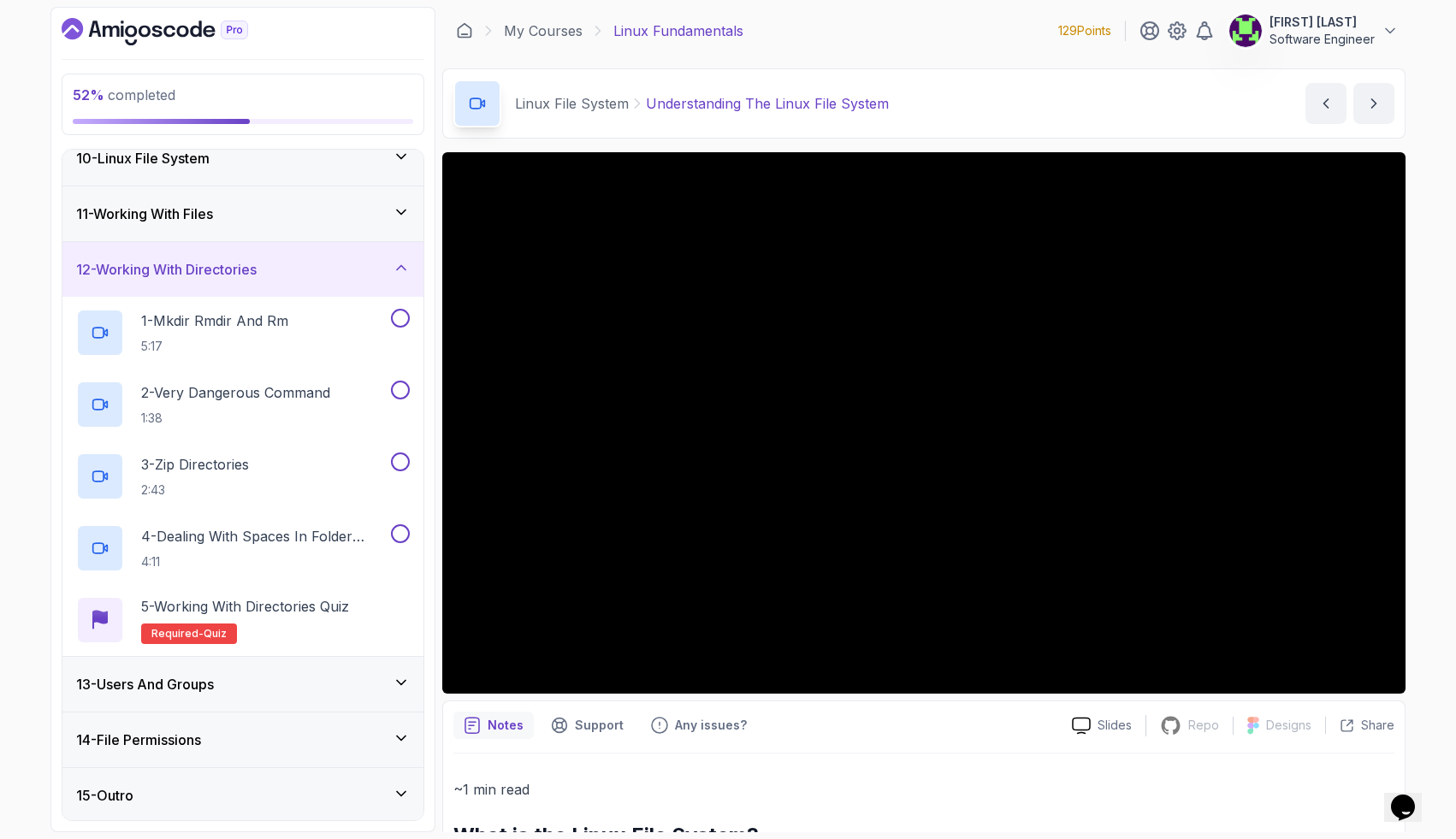 scroll, scrollTop: 521, scrollLeft: 0, axis: vertical 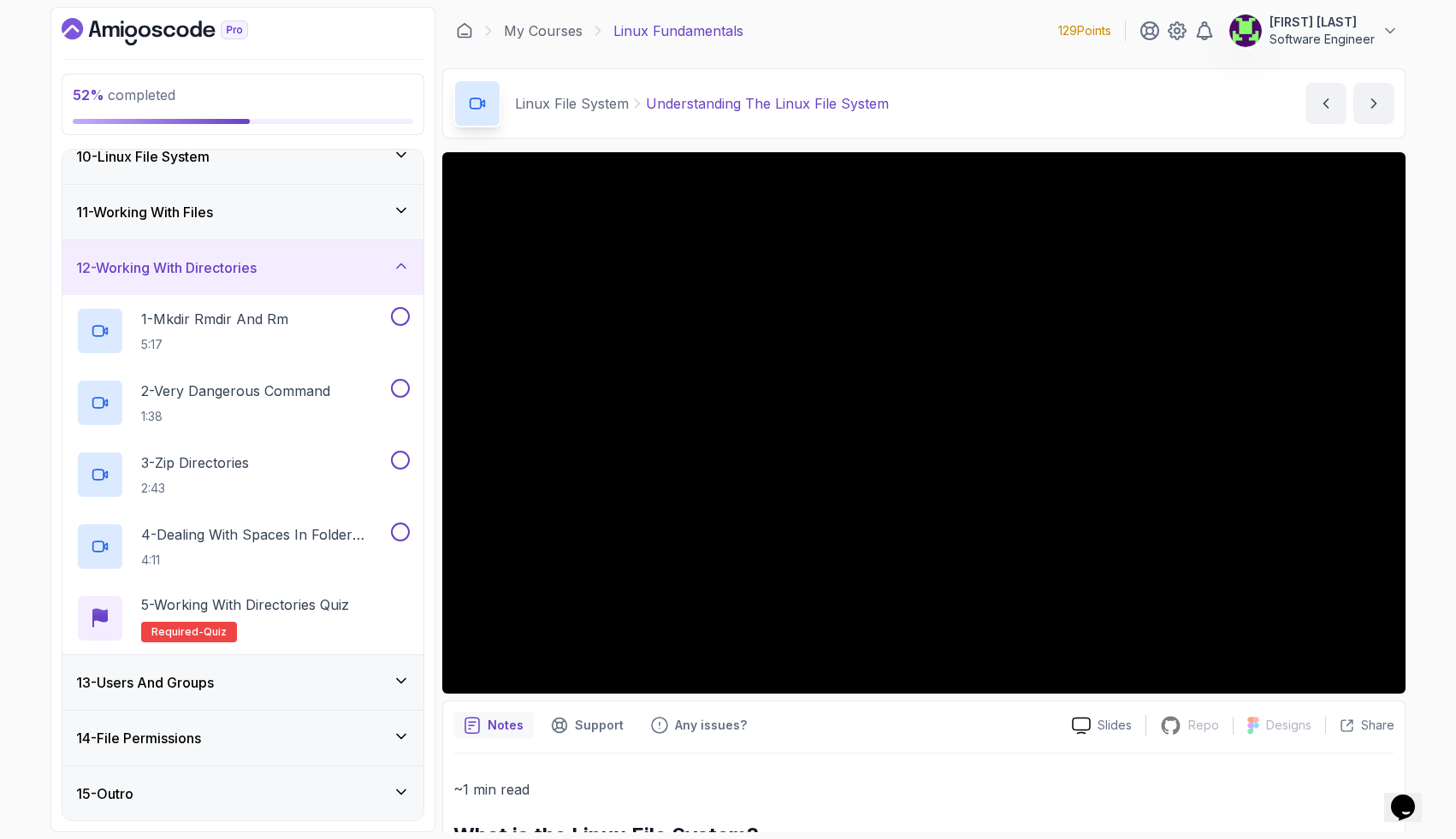 click on "13  -  Users And Groups" at bounding box center (243, 682) 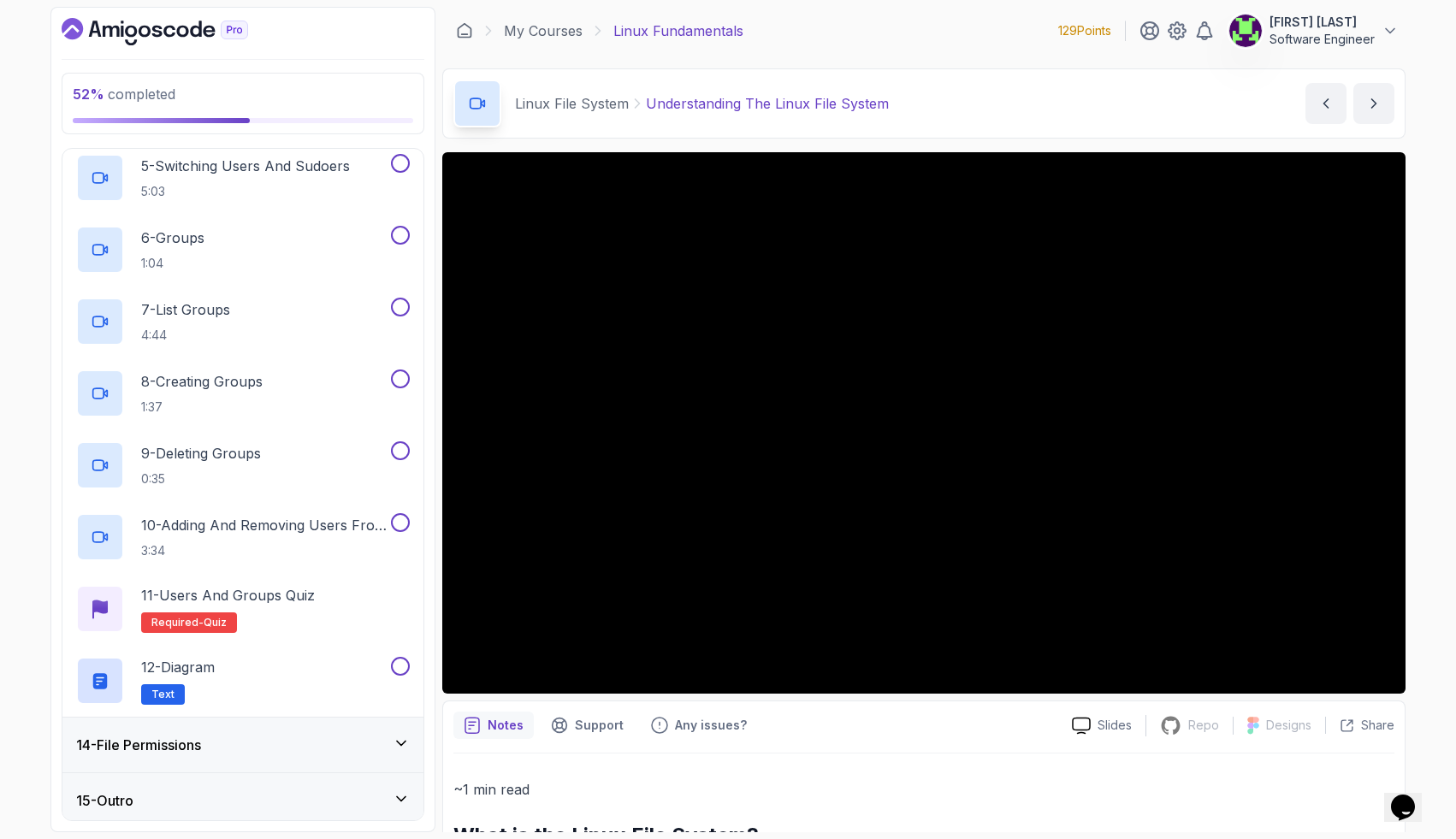 scroll, scrollTop: 1024, scrollLeft: 0, axis: vertical 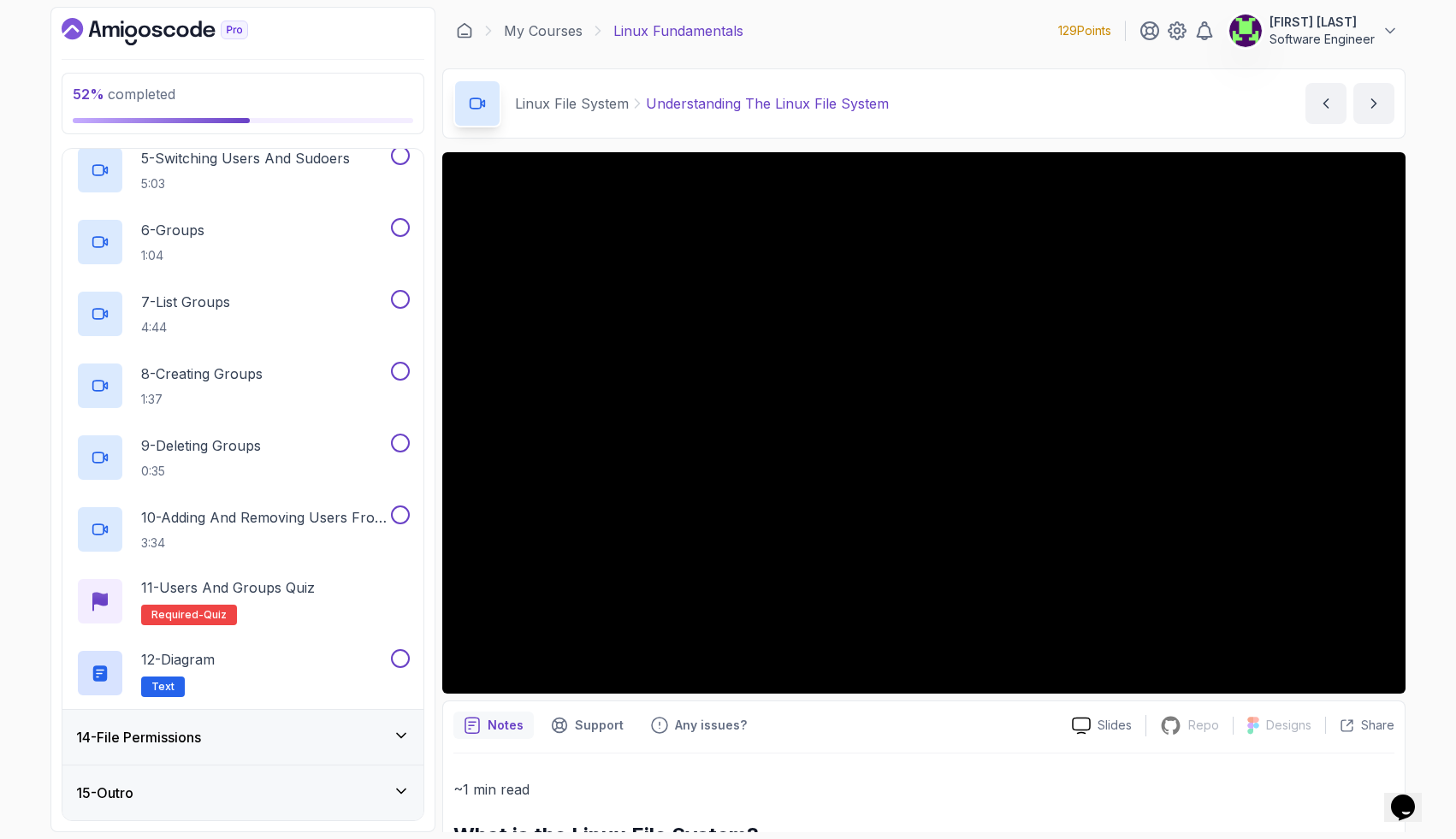 click on "14  -  File Permissions" at bounding box center (243, 737) 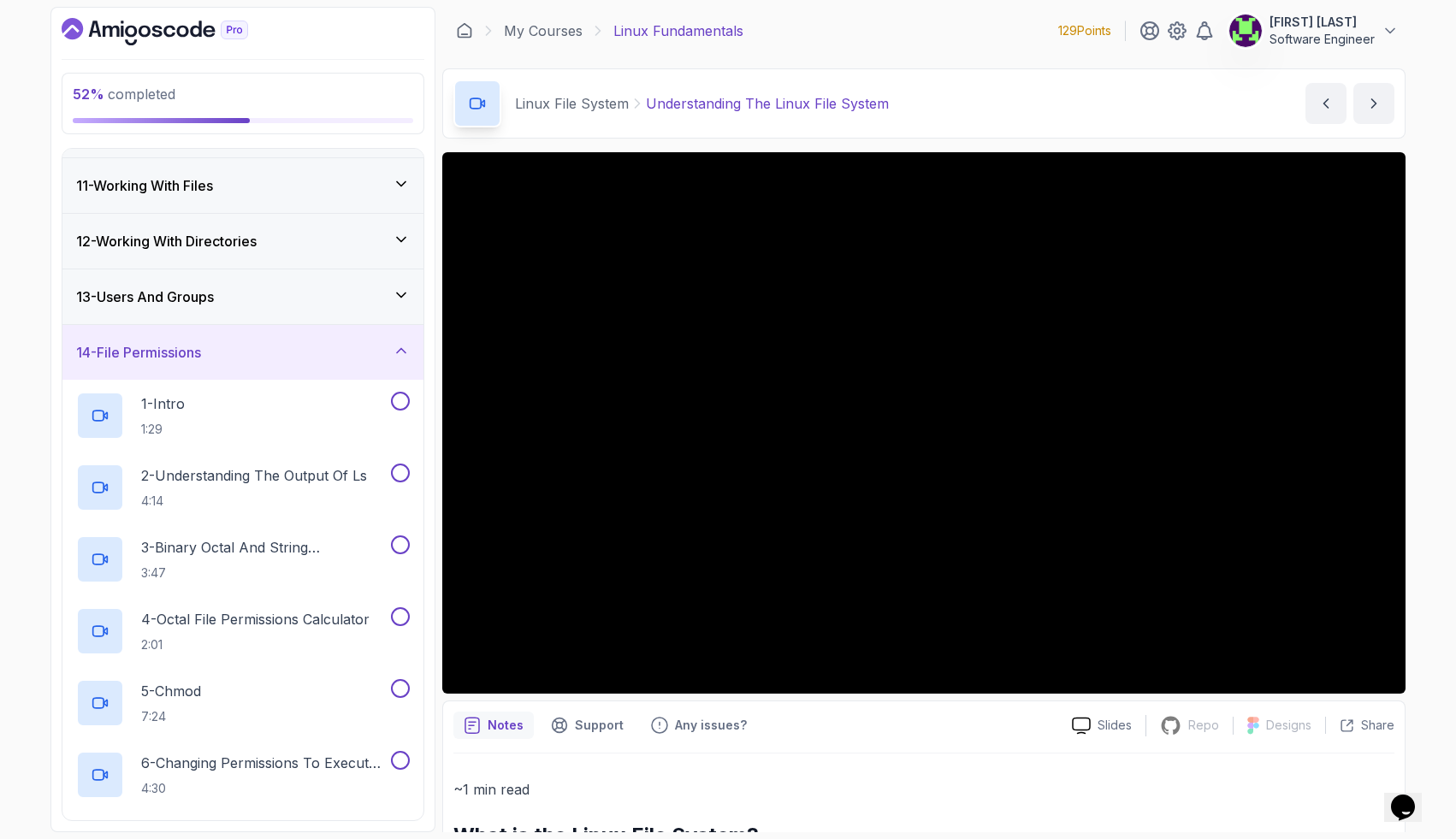 scroll, scrollTop: 0, scrollLeft: 0, axis: both 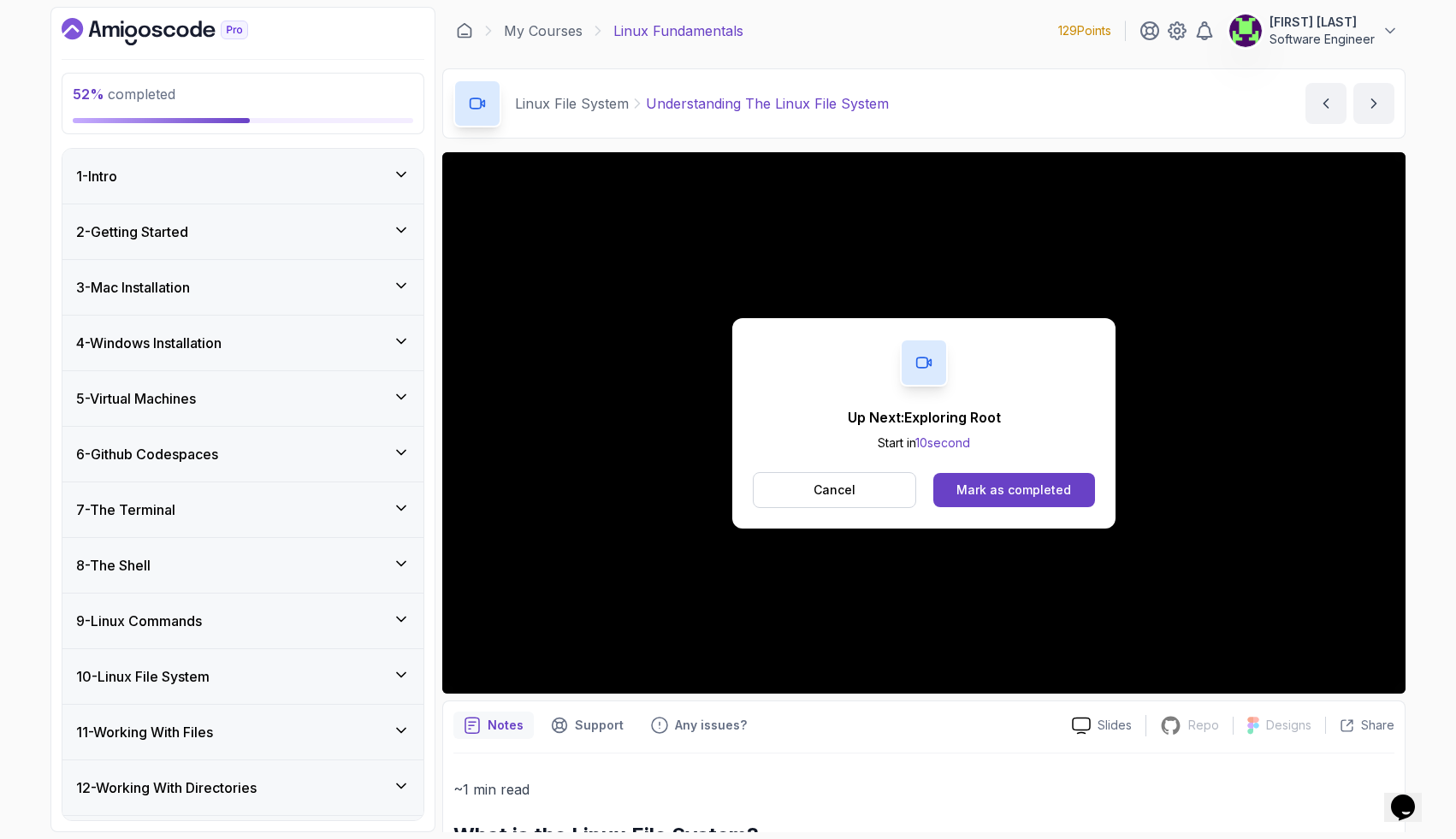 click on "10  -  Linux File System" at bounding box center (243, 677) 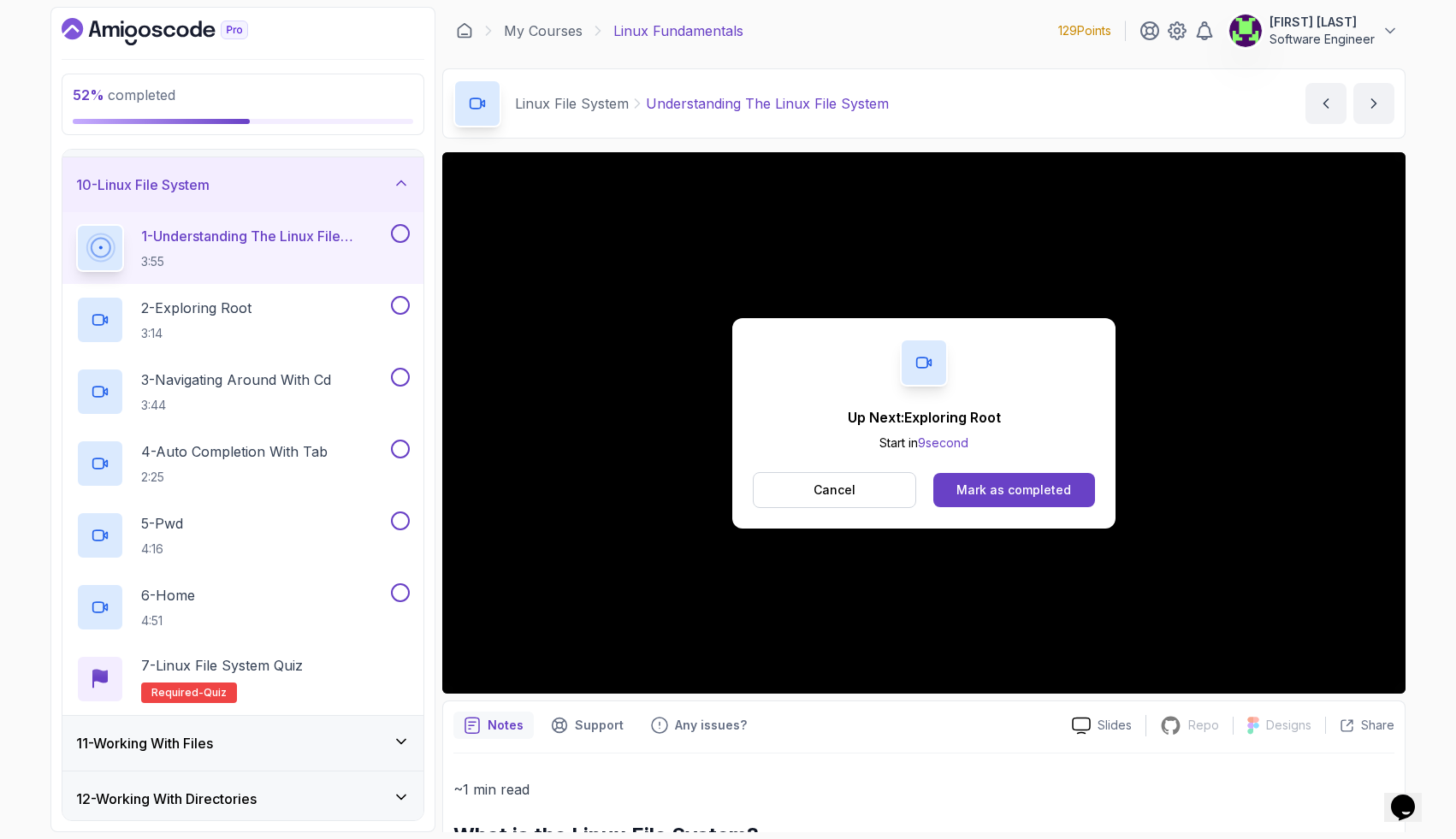 scroll, scrollTop: 482, scrollLeft: 0, axis: vertical 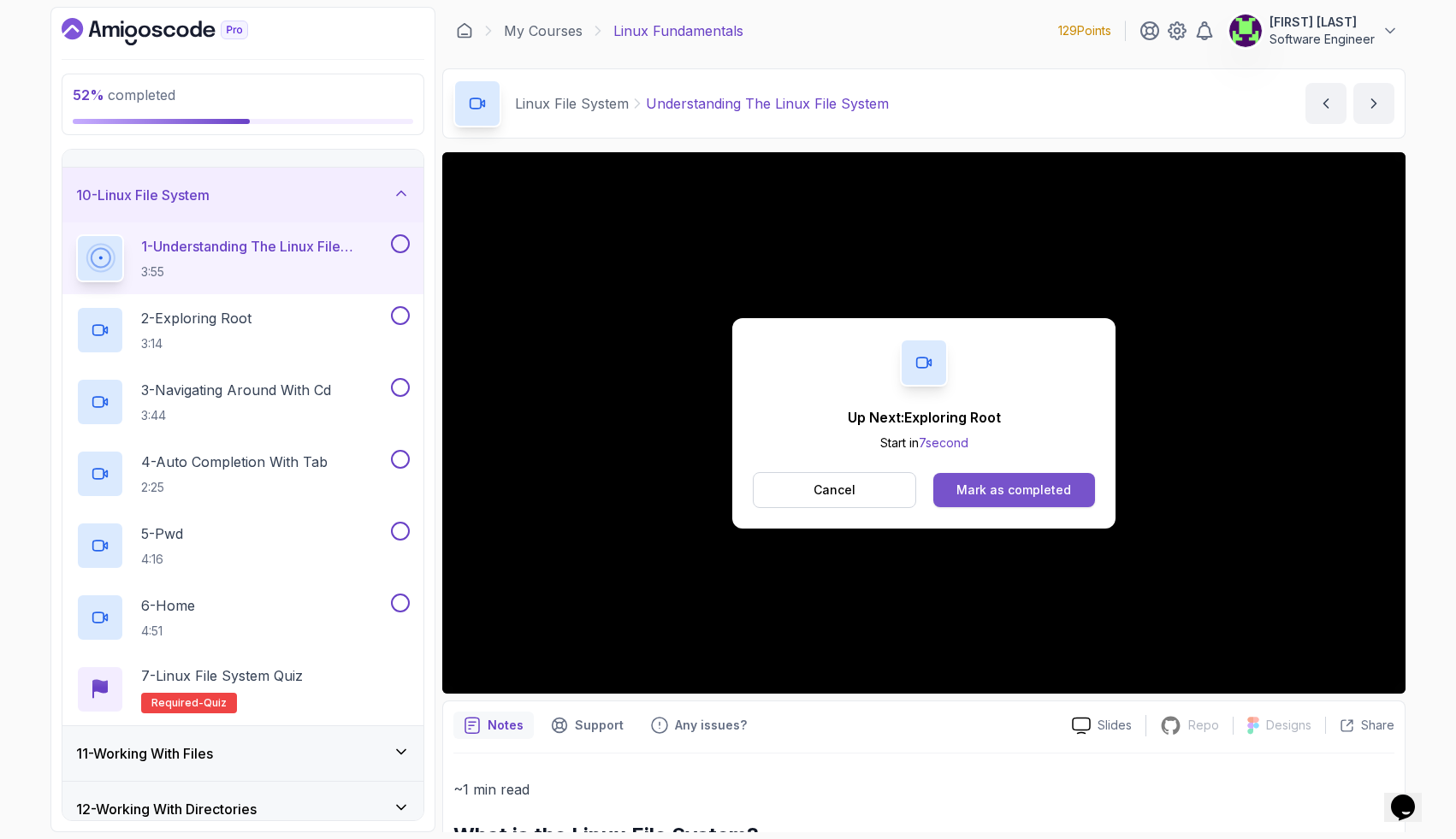 click on "Mark as completed" at bounding box center (1014, 490) 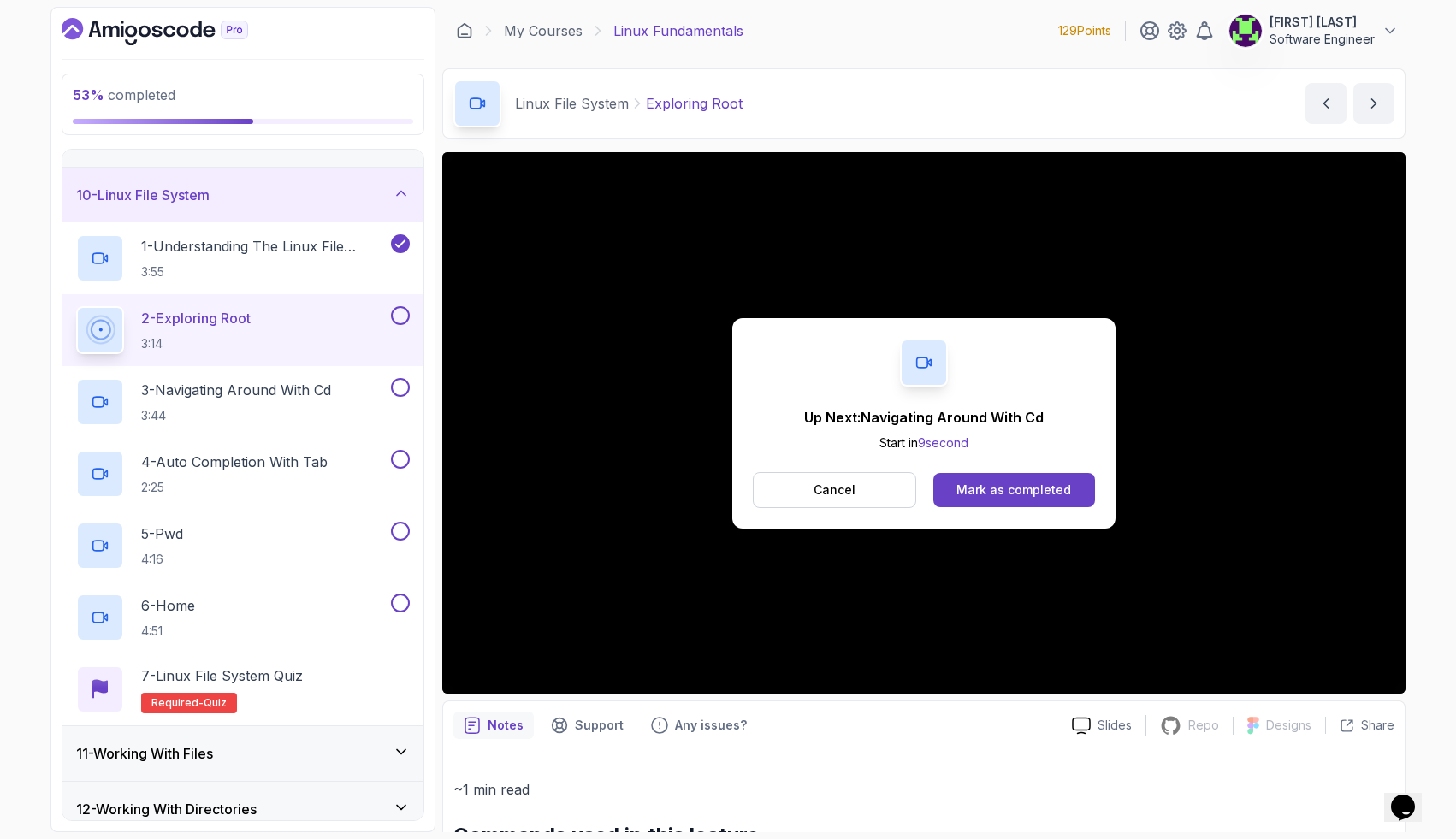 click on "Mark as completed" at bounding box center [1014, 490] 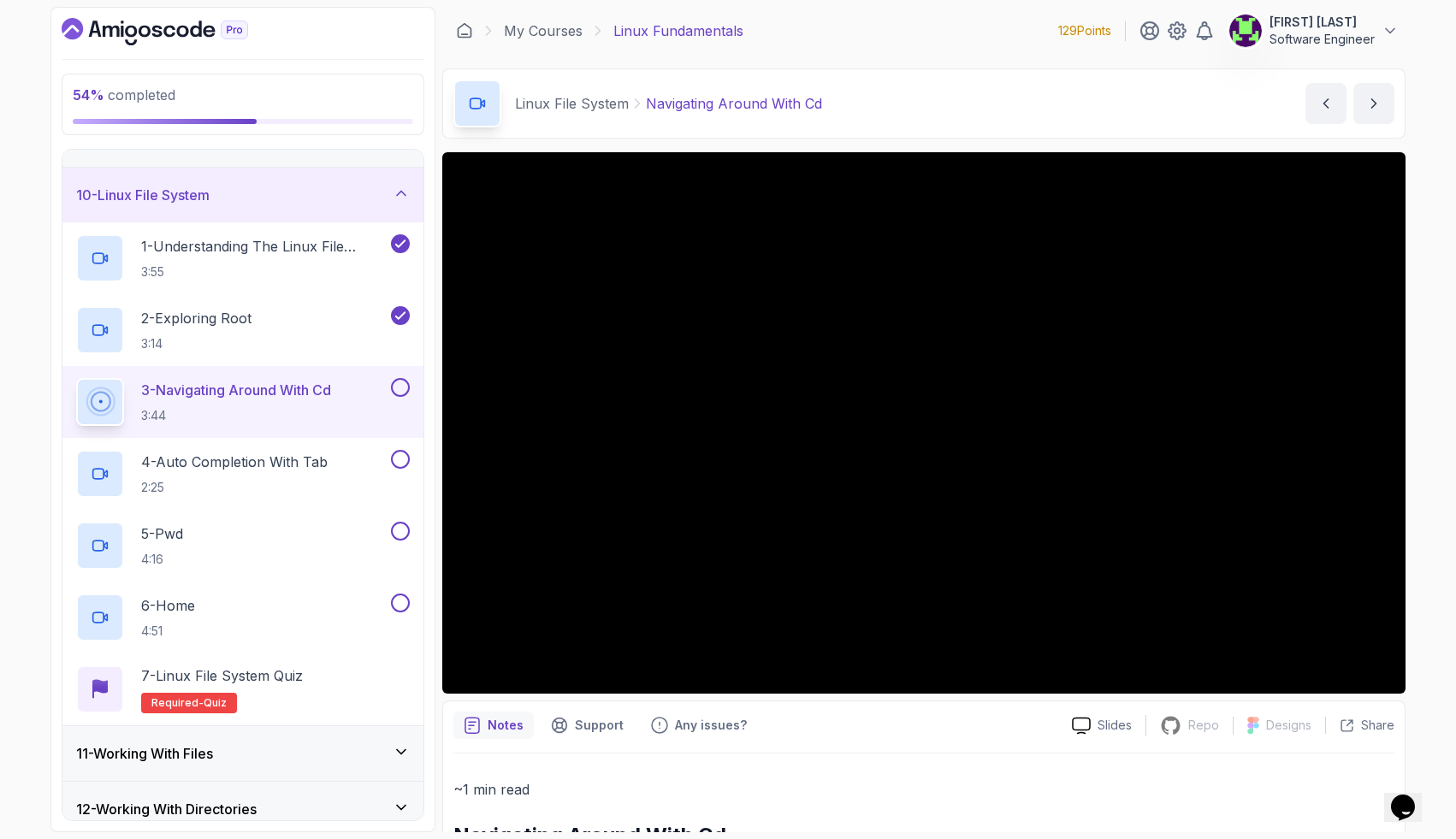 click on "~1 min read" at bounding box center [924, 789] 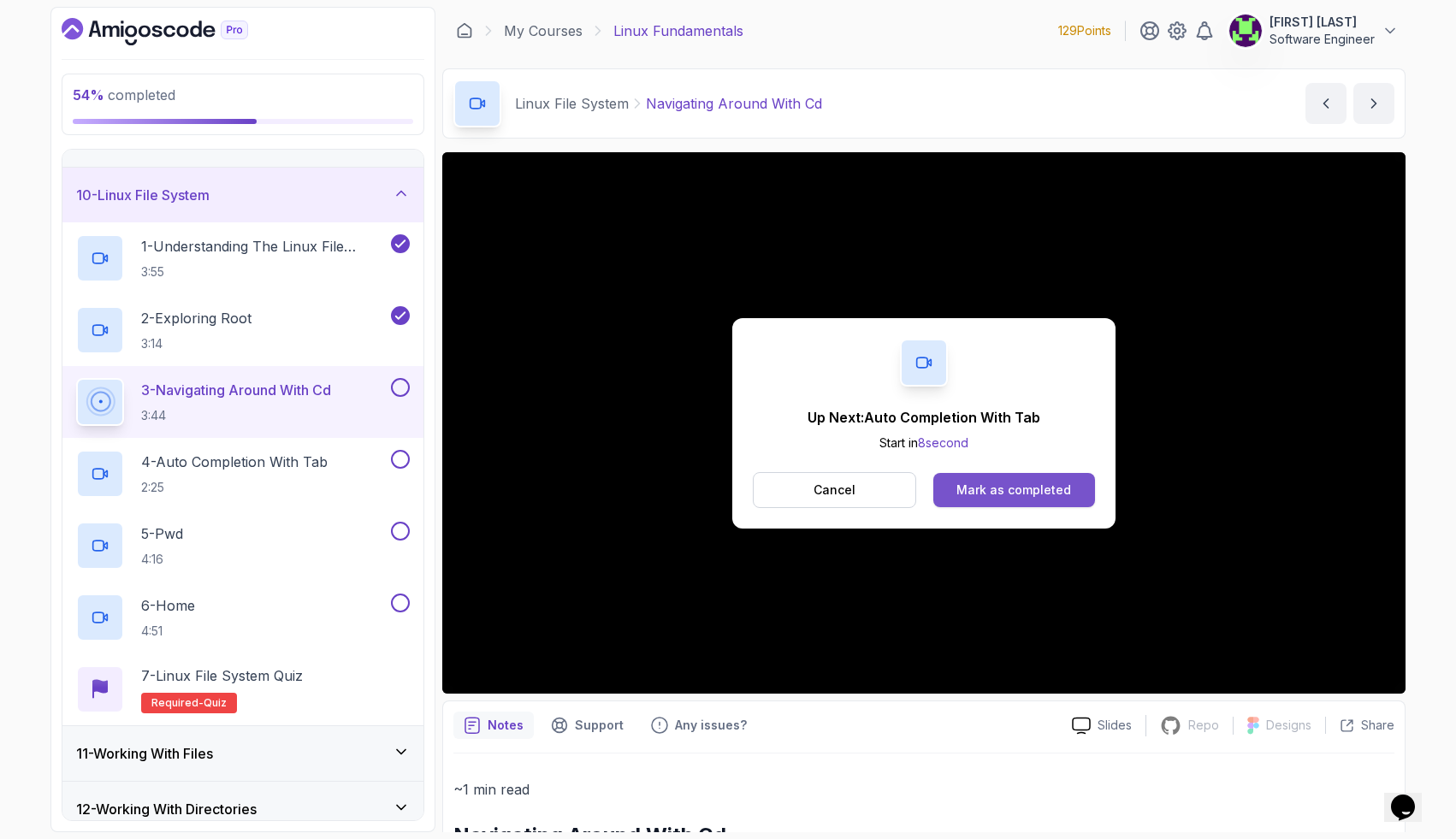 click on "Mark as completed" at bounding box center (1014, 490) 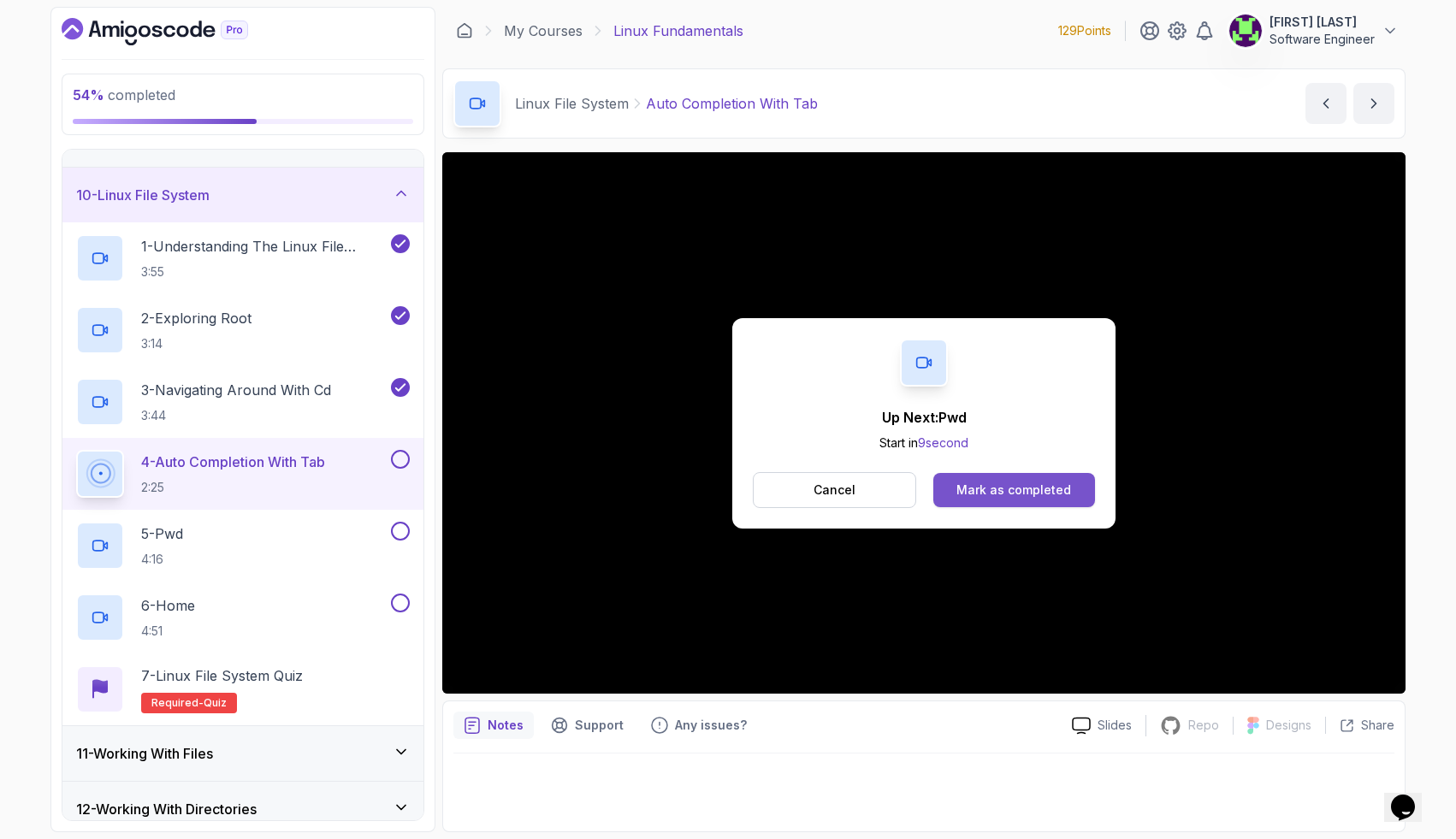 click on "Mark as completed" at bounding box center (1014, 490) 